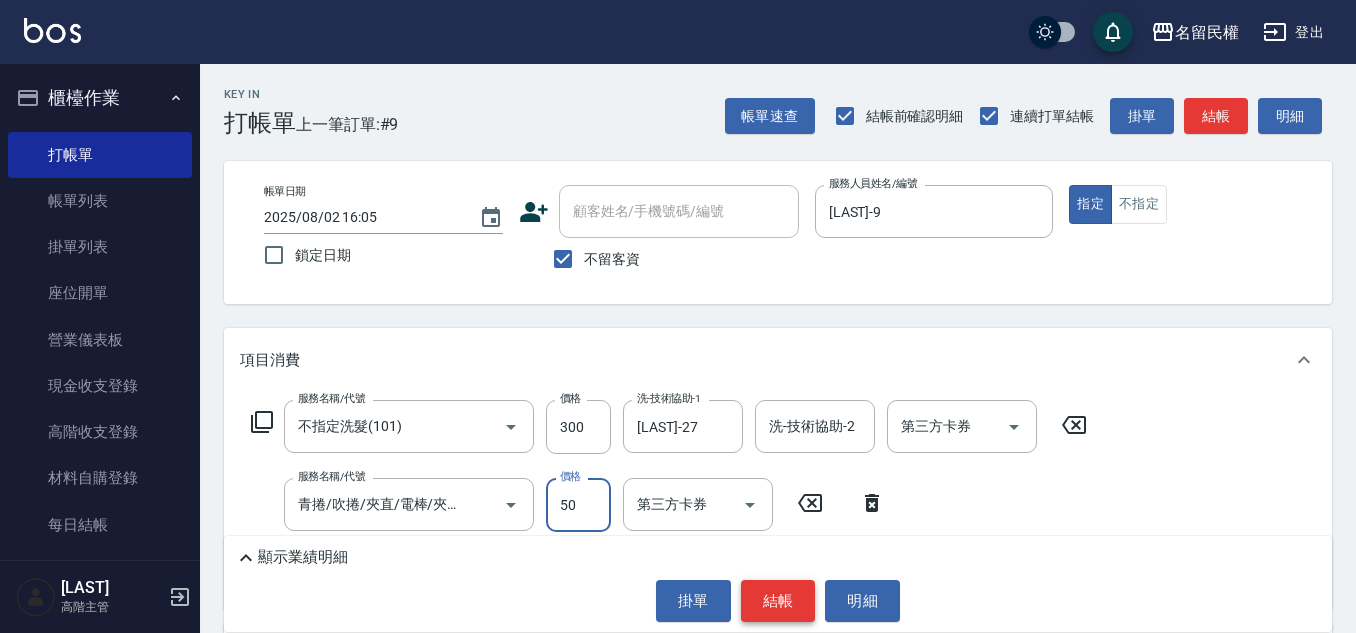 scroll, scrollTop: 0, scrollLeft: 0, axis: both 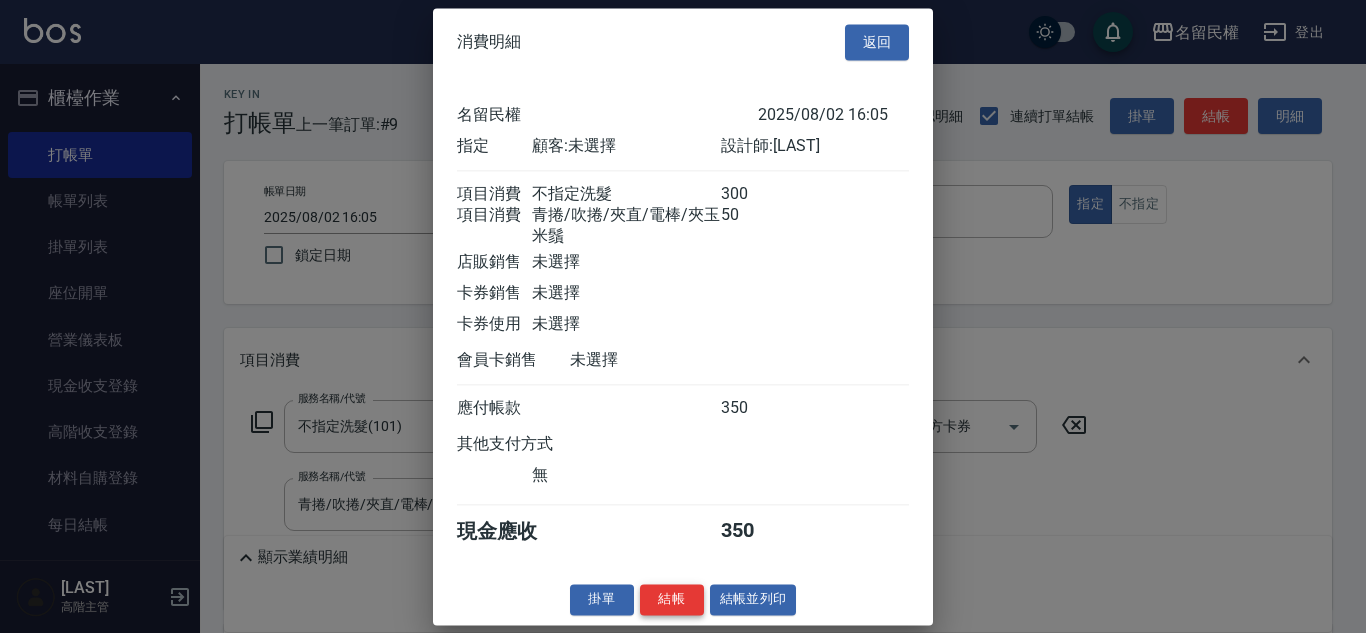 click on "結帳" at bounding box center (672, 599) 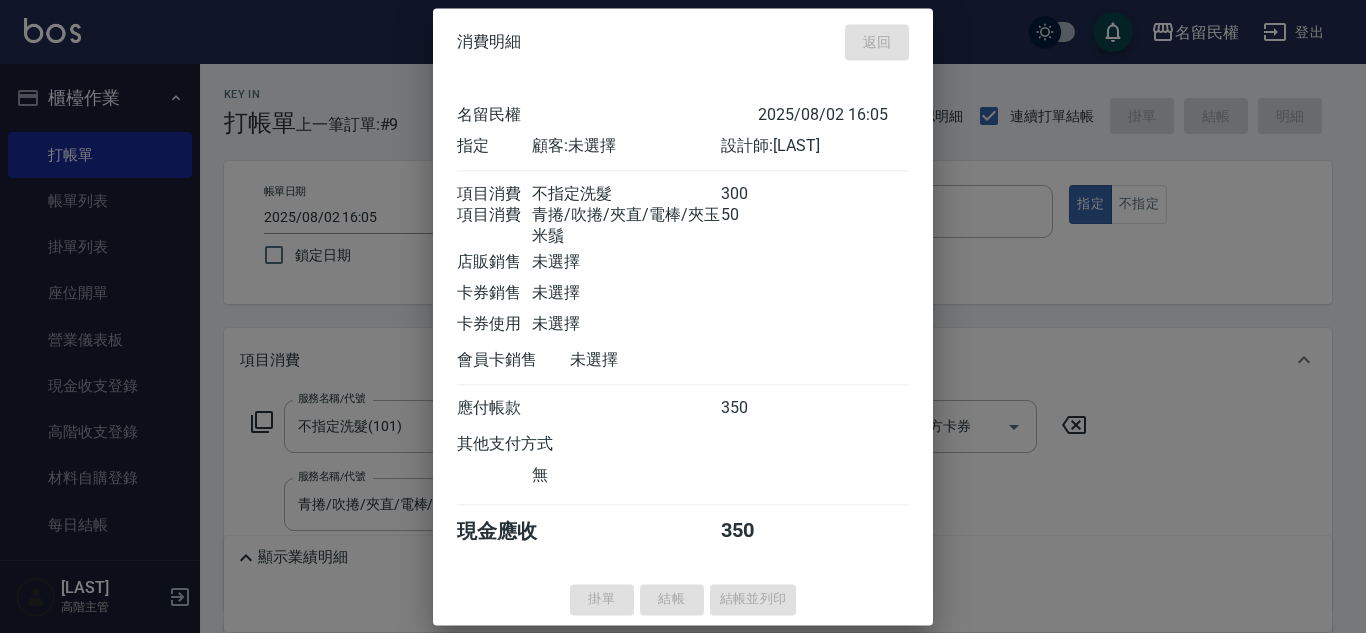 type on "[DATE] [TIME]" 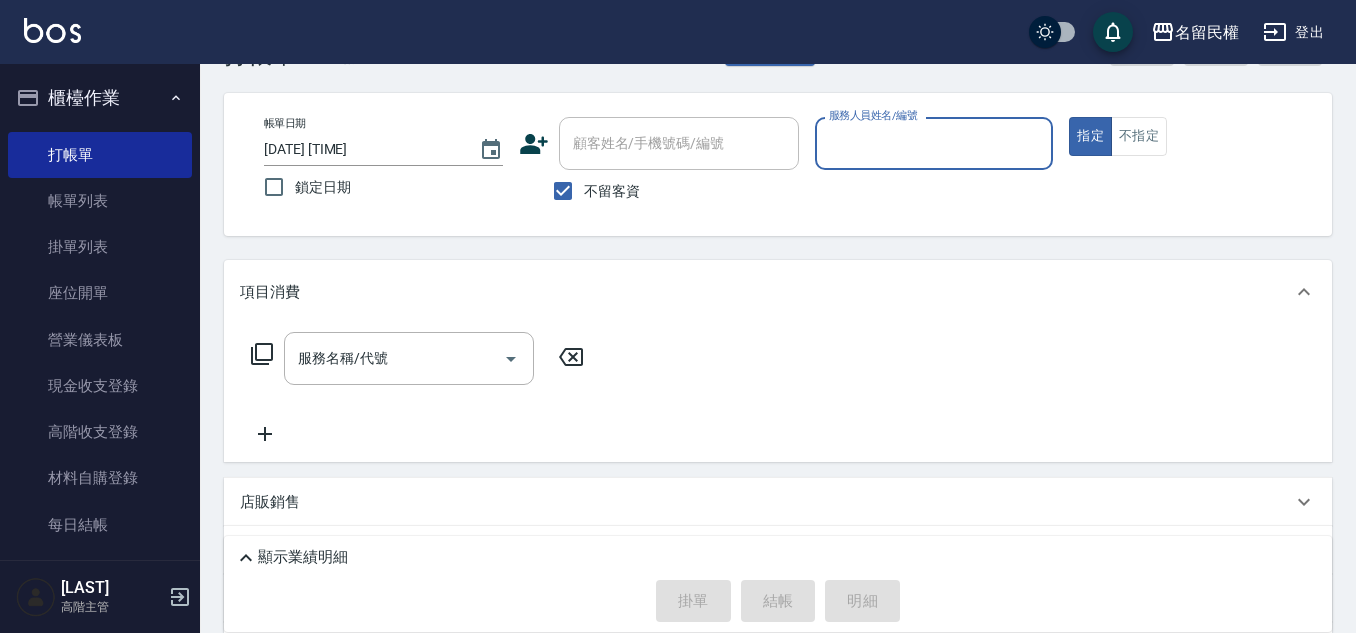 scroll, scrollTop: 100, scrollLeft: 0, axis: vertical 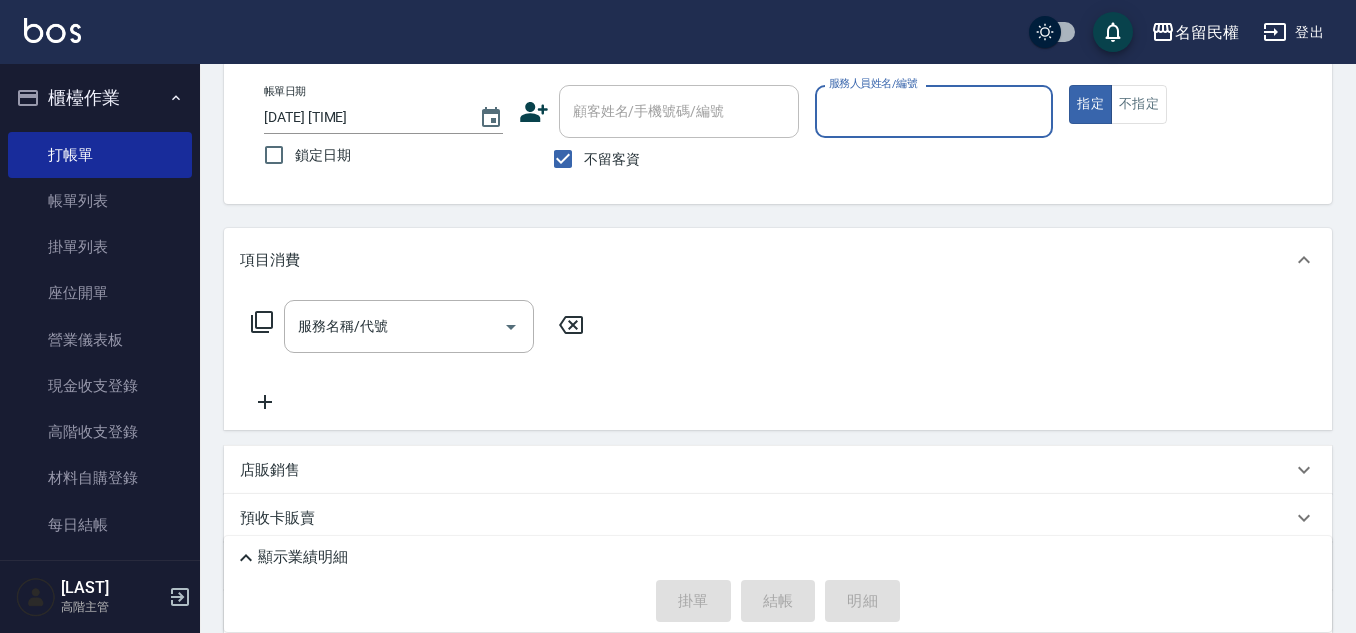 click on "服務人員姓名/編號" at bounding box center (934, 111) 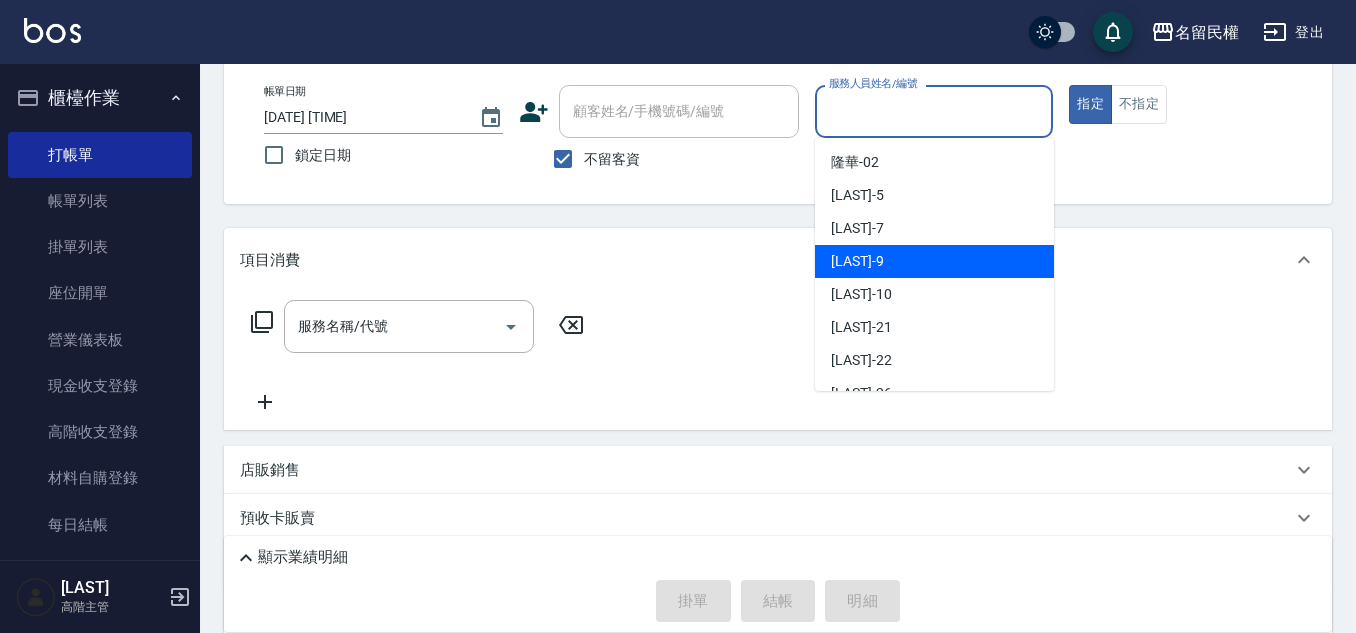 click on "[LAST] -9" at bounding box center (934, 261) 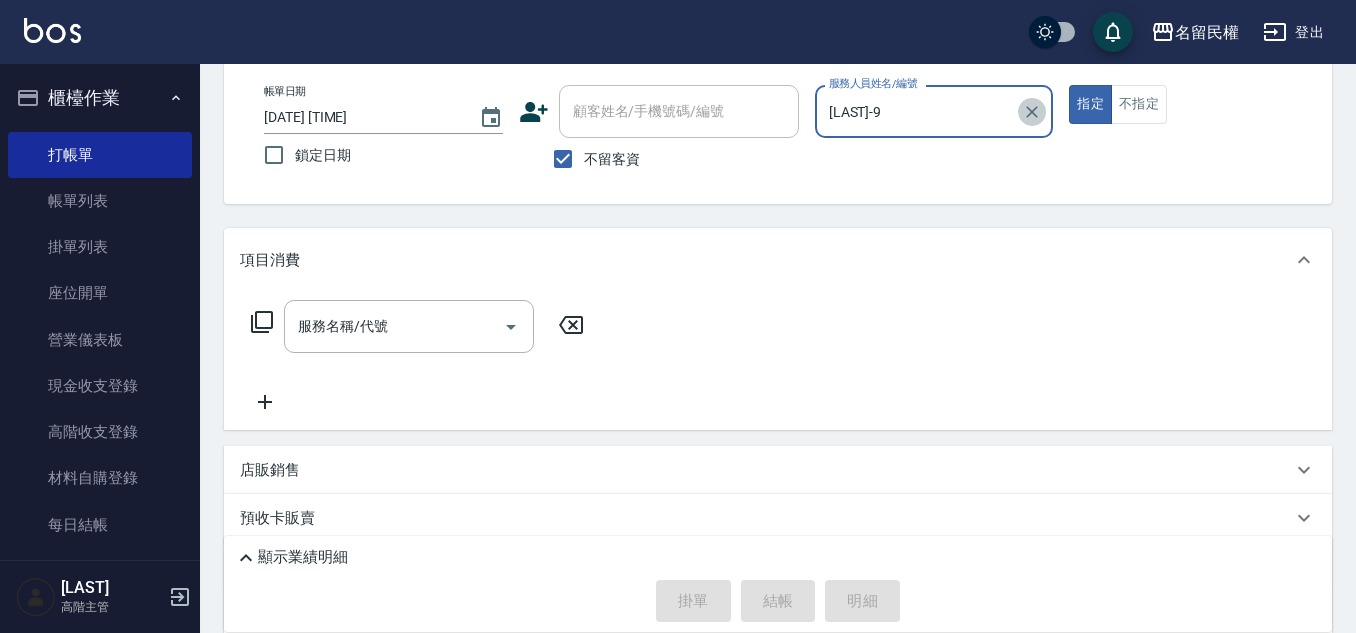 click 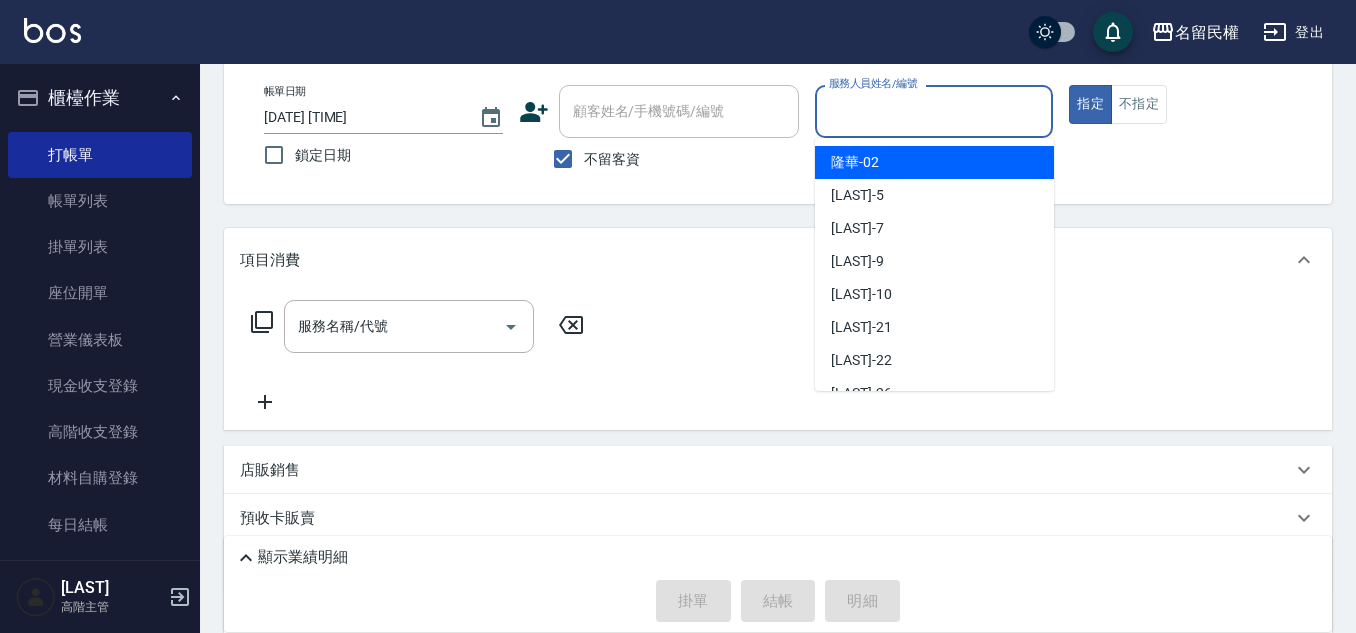 click on "服務人員姓名/編號" at bounding box center (934, 111) 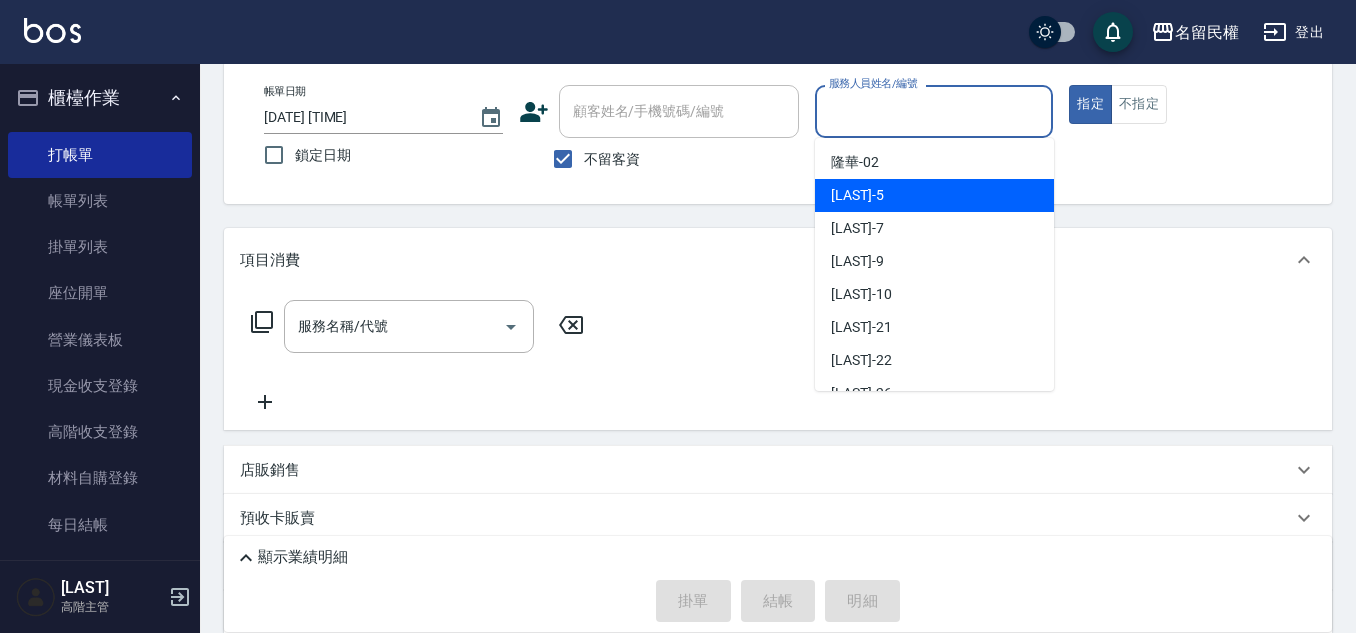 drag, startPoint x: 864, startPoint y: 201, endPoint x: 1179, endPoint y: 58, distance: 345.9393 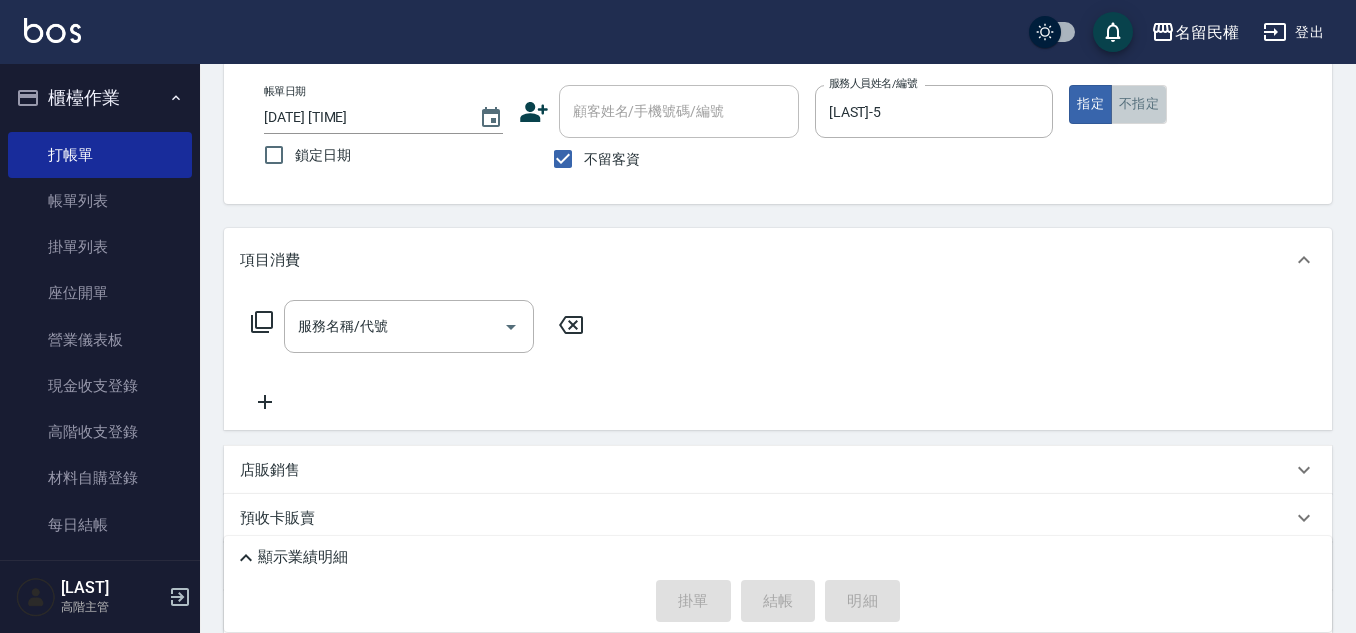 click on "不指定" at bounding box center (1139, 104) 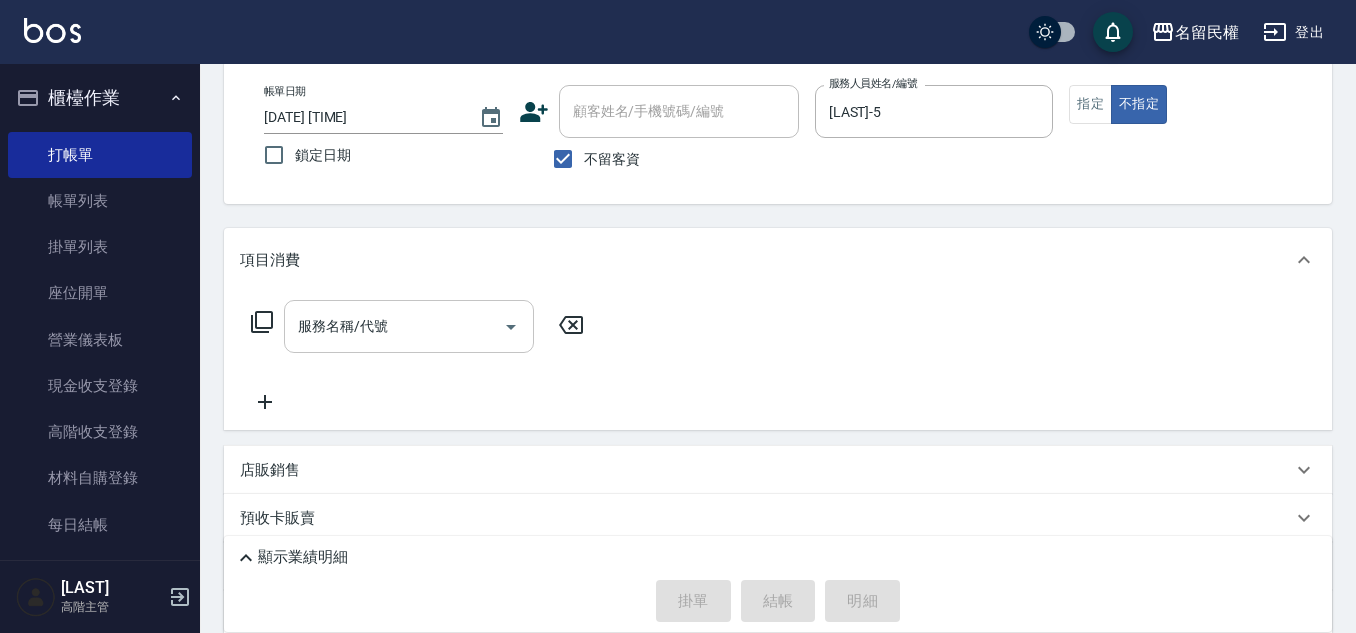 click on "服務名稱/代號" at bounding box center (394, 326) 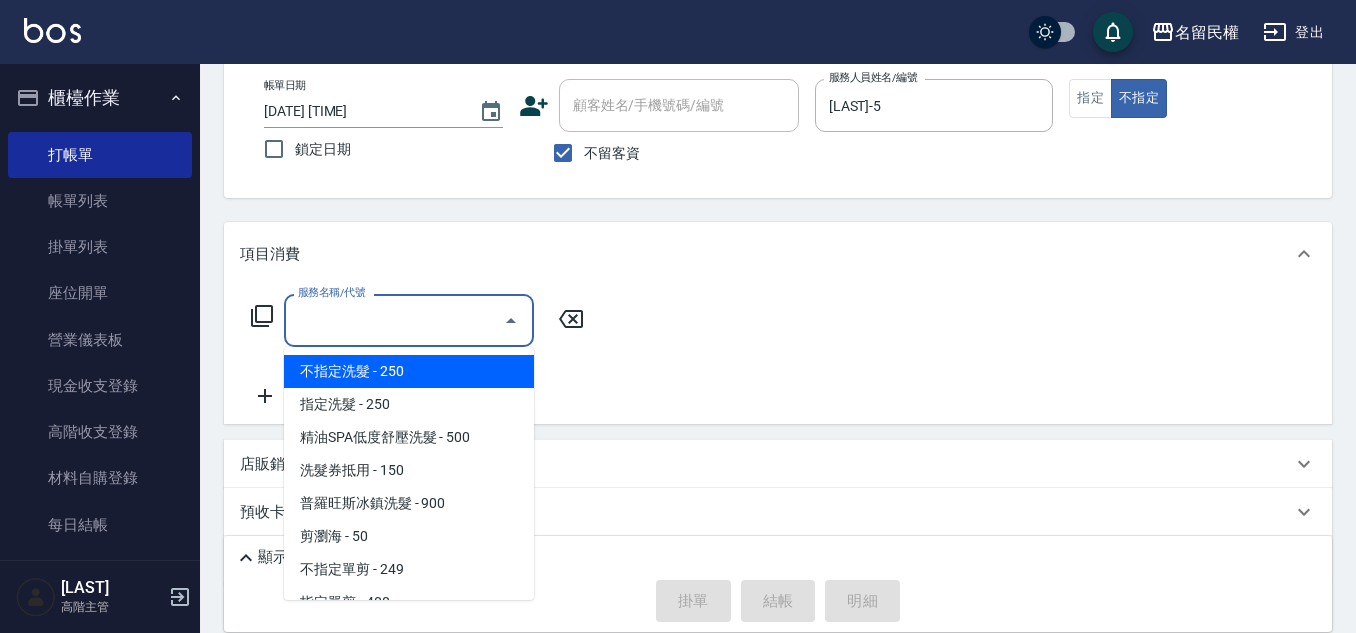 scroll, scrollTop: 200, scrollLeft: 0, axis: vertical 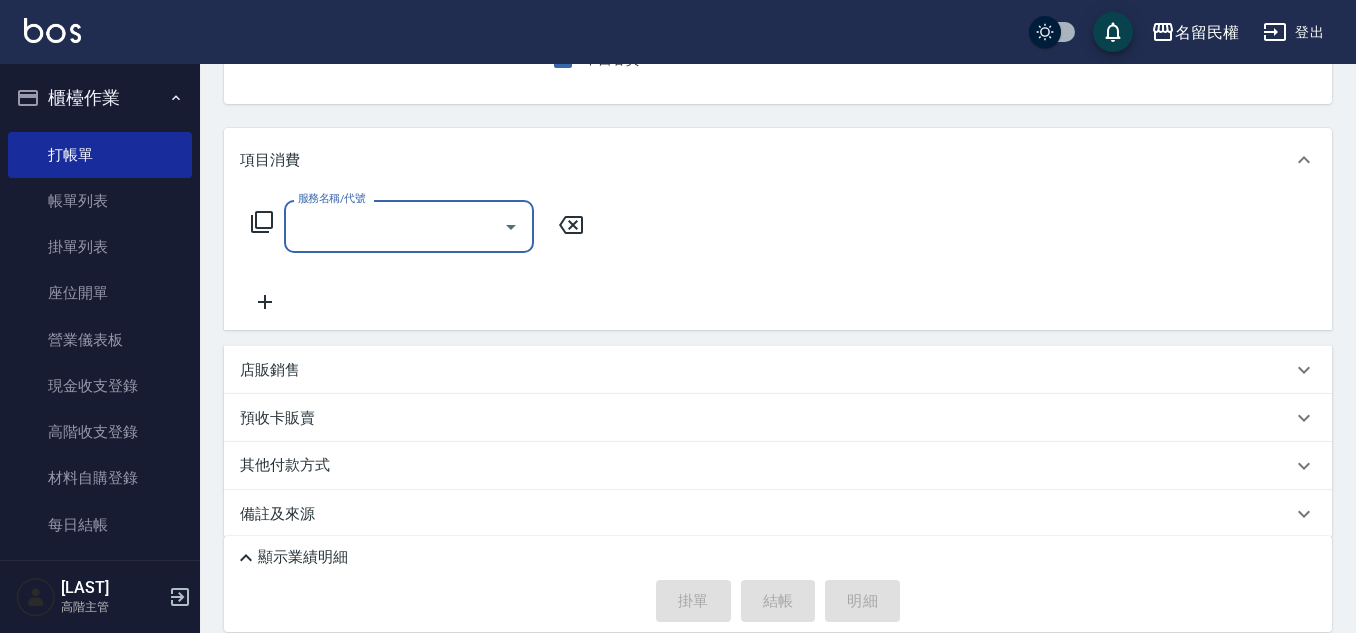 click on "服務名稱/代號" at bounding box center (394, 226) 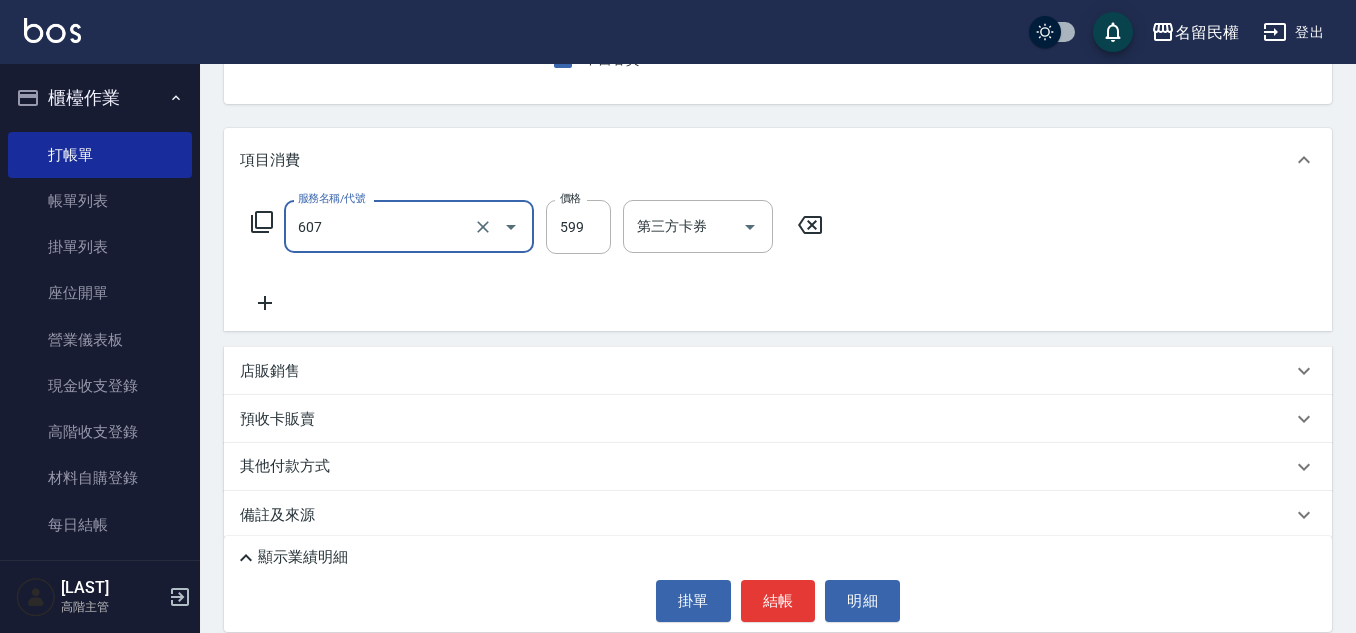type on "仲夏頭皮冰鎮舒活洗髮(607)" 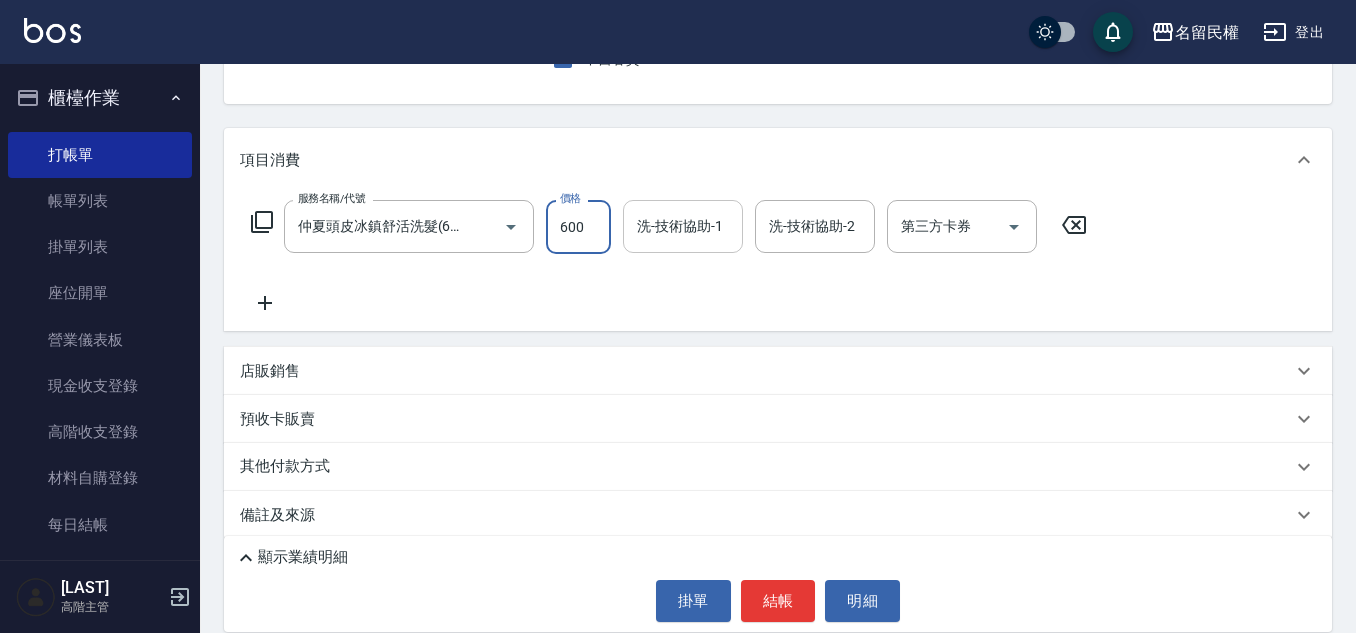 type on "600" 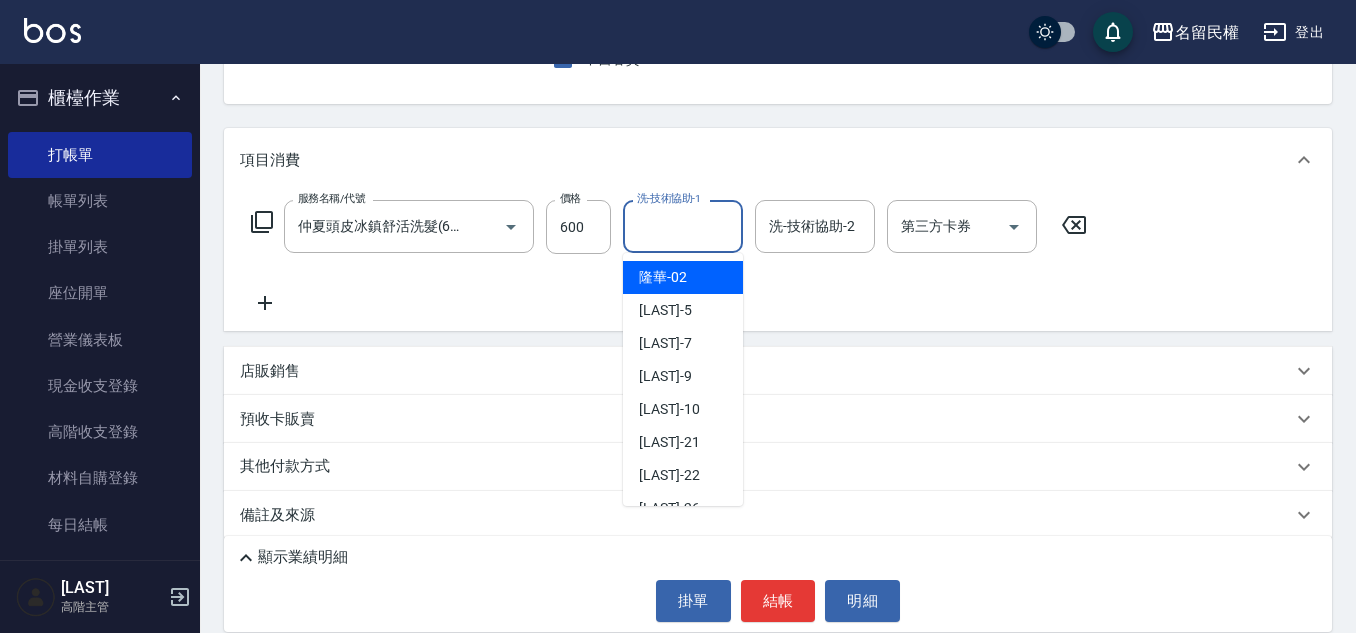 click on "洗-技術協助-1" at bounding box center (683, 226) 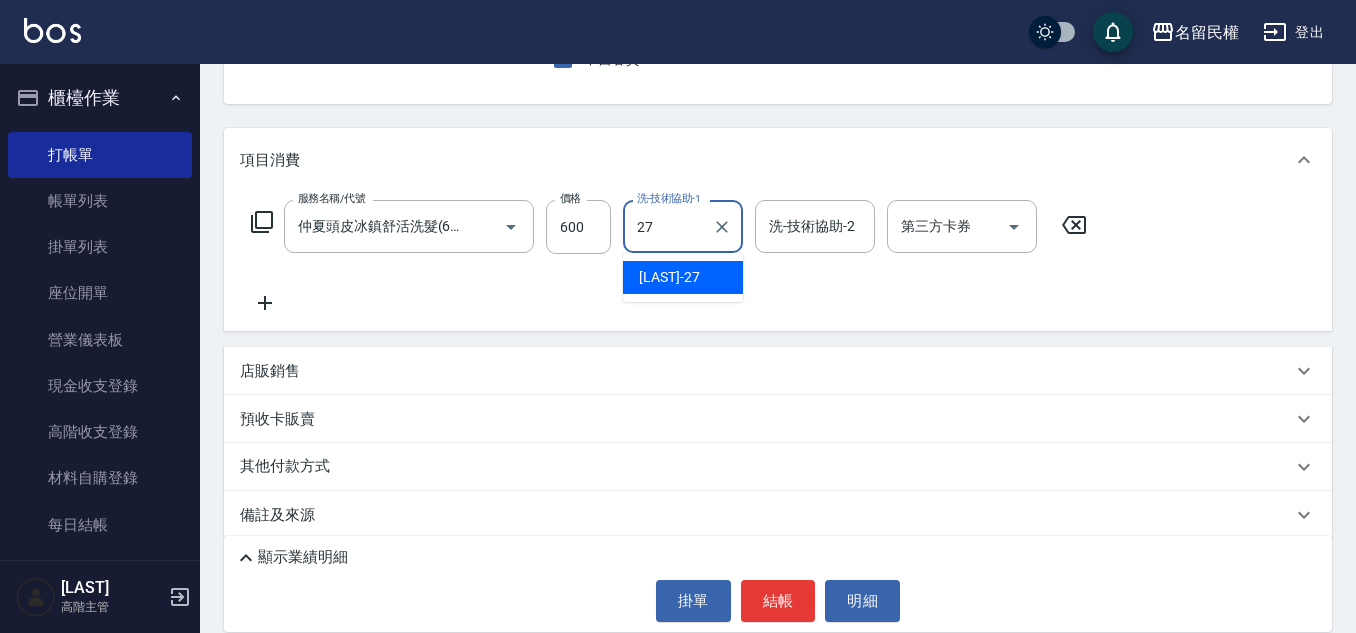type on "[LAST]-27" 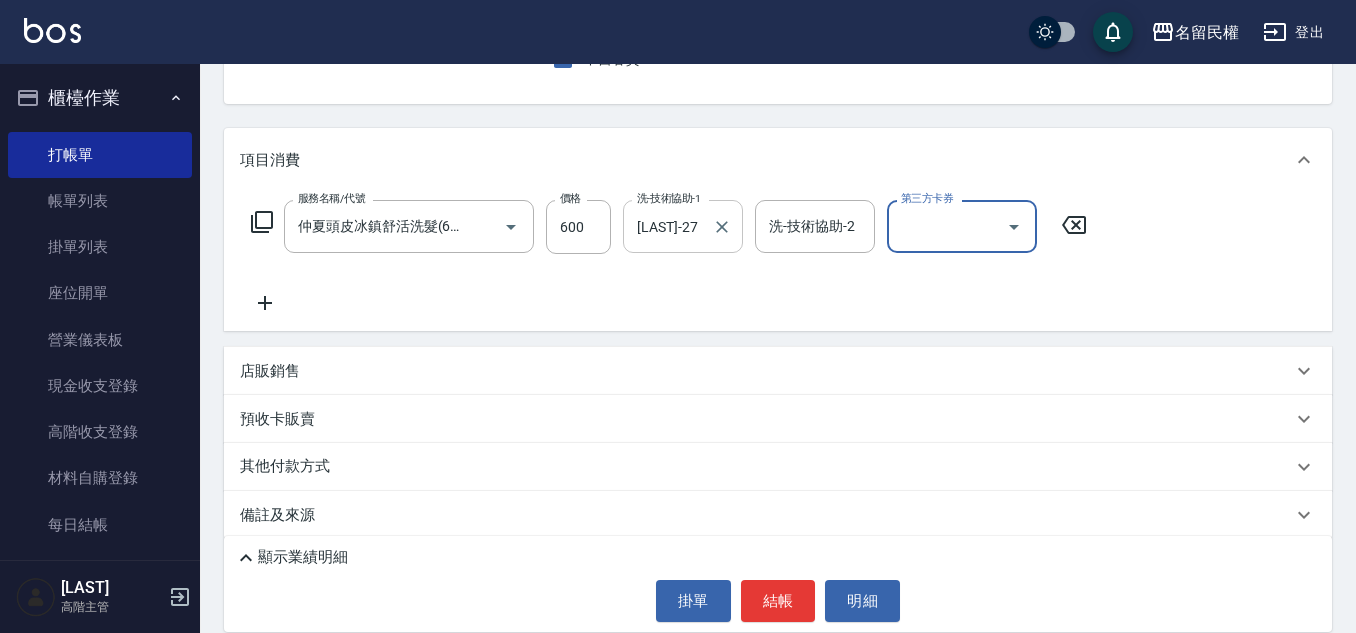 scroll, scrollTop: 0, scrollLeft: 0, axis: both 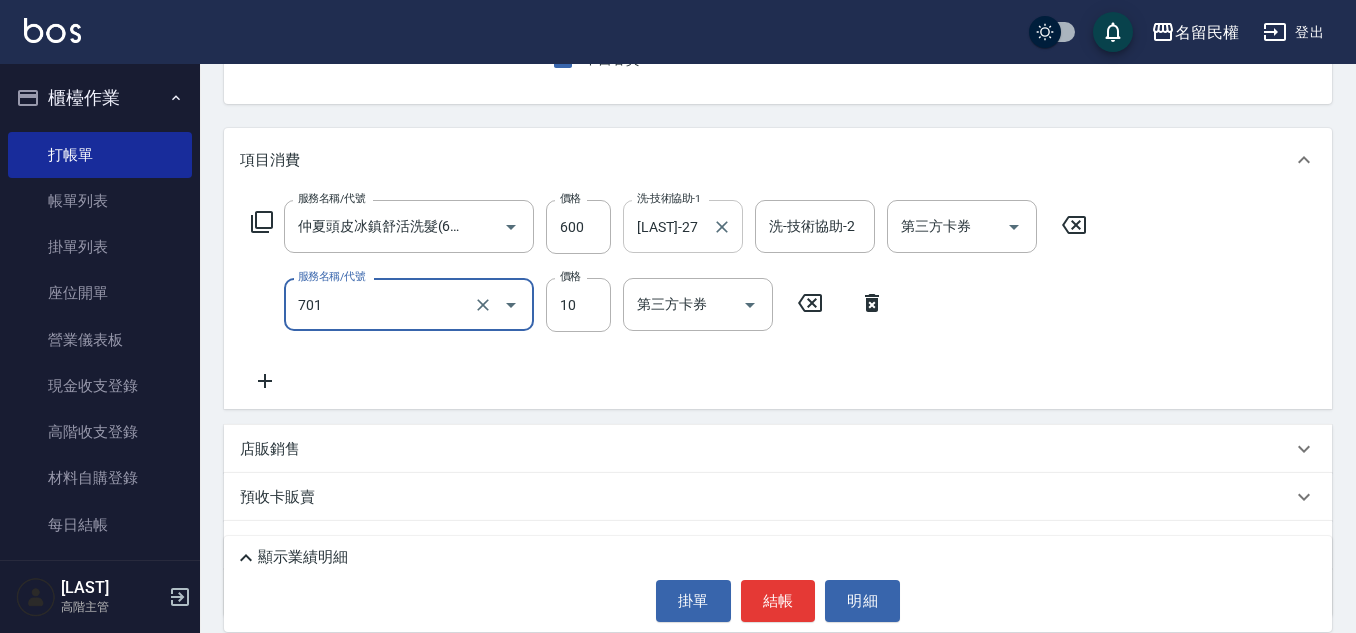 type on "潤絲(701)" 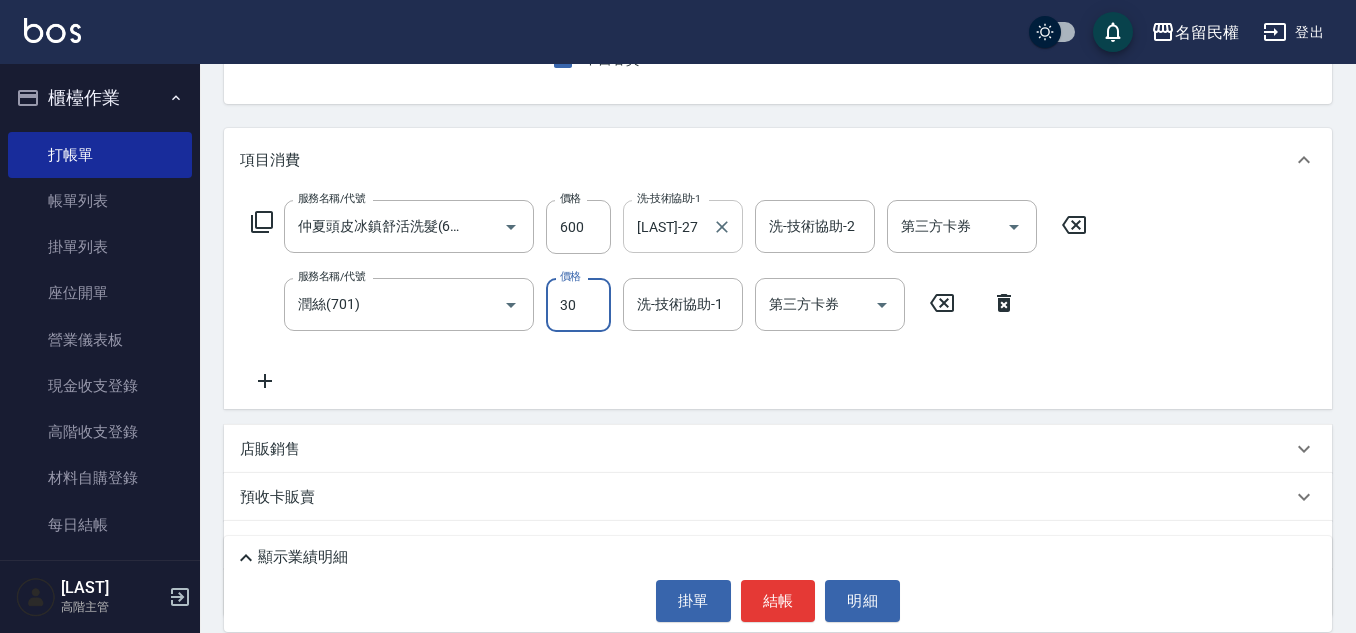 type on "30" 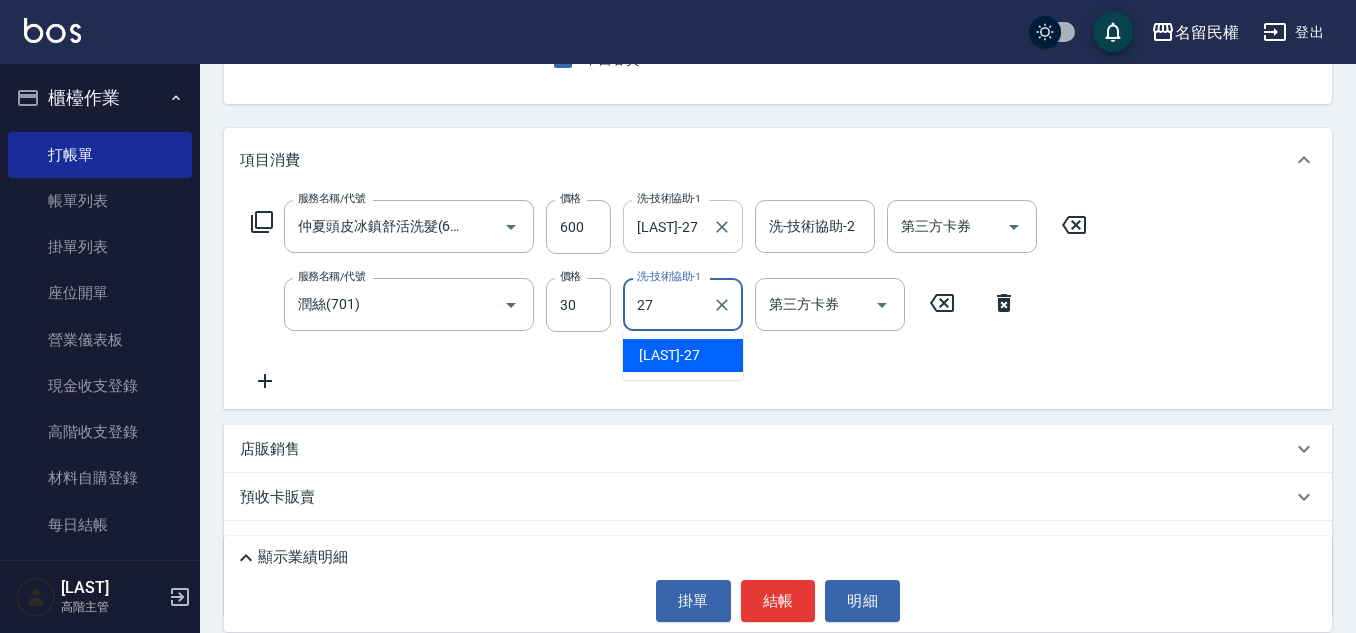 type on "[LAST]-27" 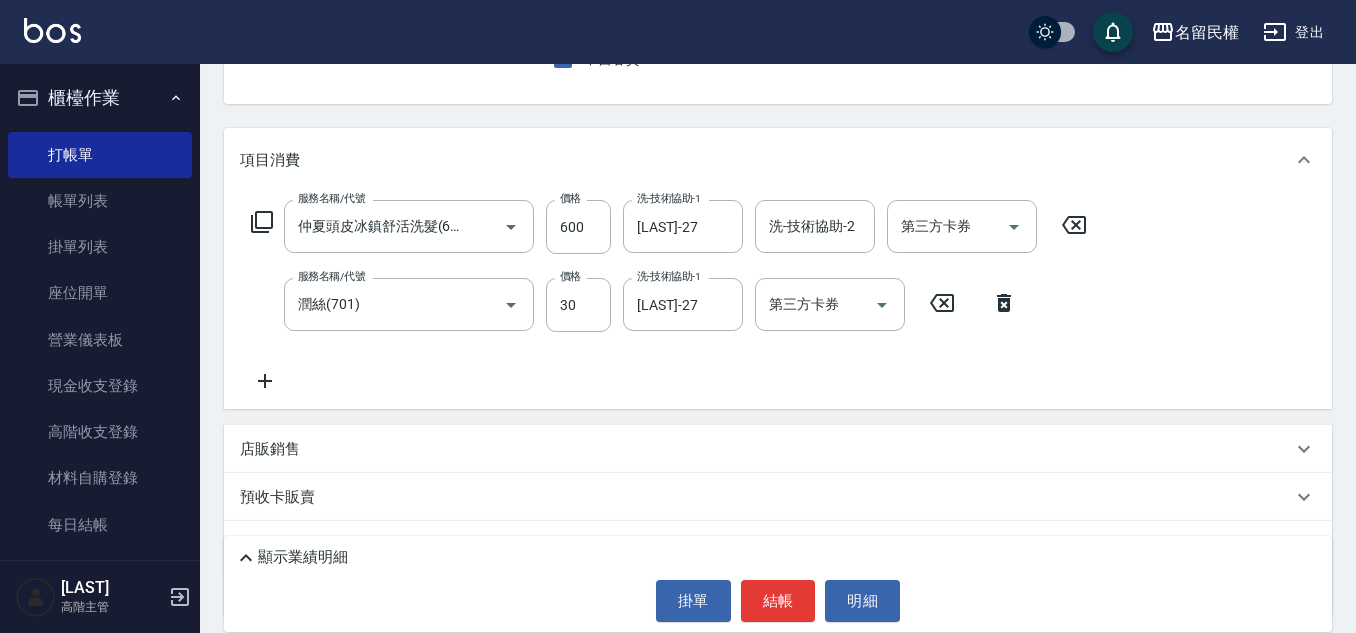 click on "項目消費" at bounding box center [778, 160] 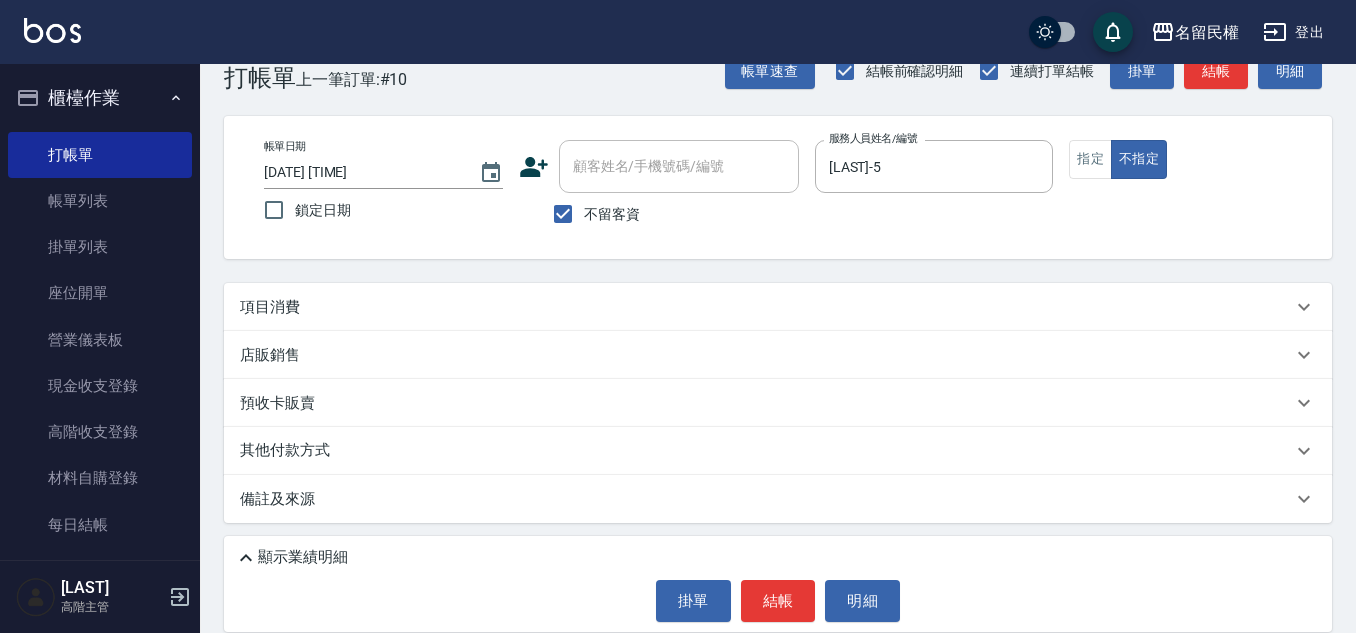 scroll, scrollTop: 45, scrollLeft: 0, axis: vertical 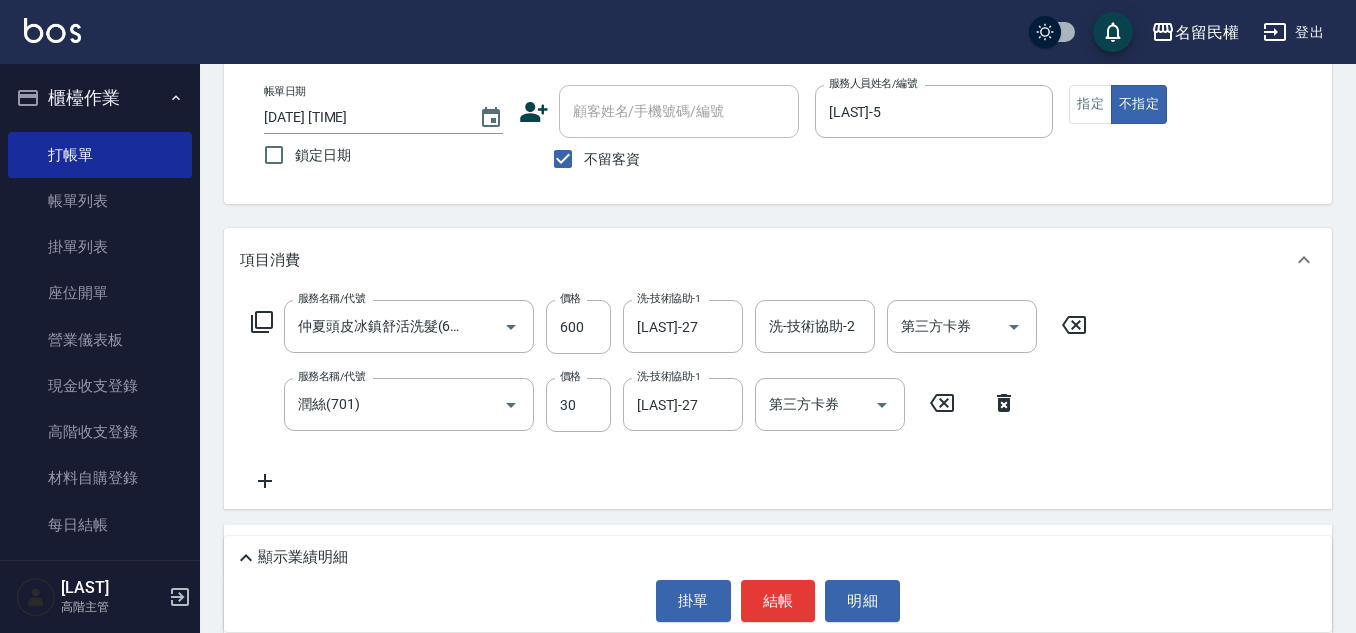 click on "Key In 打帳單 上一筆訂單:#10 帳單速查 結帳前確認明細 連續打單結帳 掛單 結帳 明細 帳單日期 [DATE] [TIME] 鎖定日期 顧客姓名/手機號碼/編號 顧客姓名/手機號碼/編號 不留客資 服務人員姓名/編號 [LAST]-5 服務人員姓名/編號 指定 不指定 項目消費 服務名稱/代號 仲夏頭皮冰鎮舒活洗髮(607) 服務名稱/代號 價格 [PRICE] 價格 洗-技術協助-1 [LAST]-27 洗-技術協助-1 洗-技術協助-2 洗-技術協助-2 第三方卡券 第三方卡券 服務名稱/代號 潤絲(701) 服務名稱/代號 價格 [PRICE] 價格 洗-技術協助-1 [LAST]-27 洗-技術協助-1 第三方卡券 第三方卡券 店販銷售 服務人員姓名/編號 服務人員姓名/編號 商品代號/名稱 商品代號/名稱 預收卡販賣 卡券名稱/代號 卡券名稱/代號 其他付款方式 其他付款方式 其他付款方式 備註及來源 備註 備註 訂單來源 ​ 訂單來源 顯示業績明細 掛單 結帳 明細" at bounding box center (778, 395) 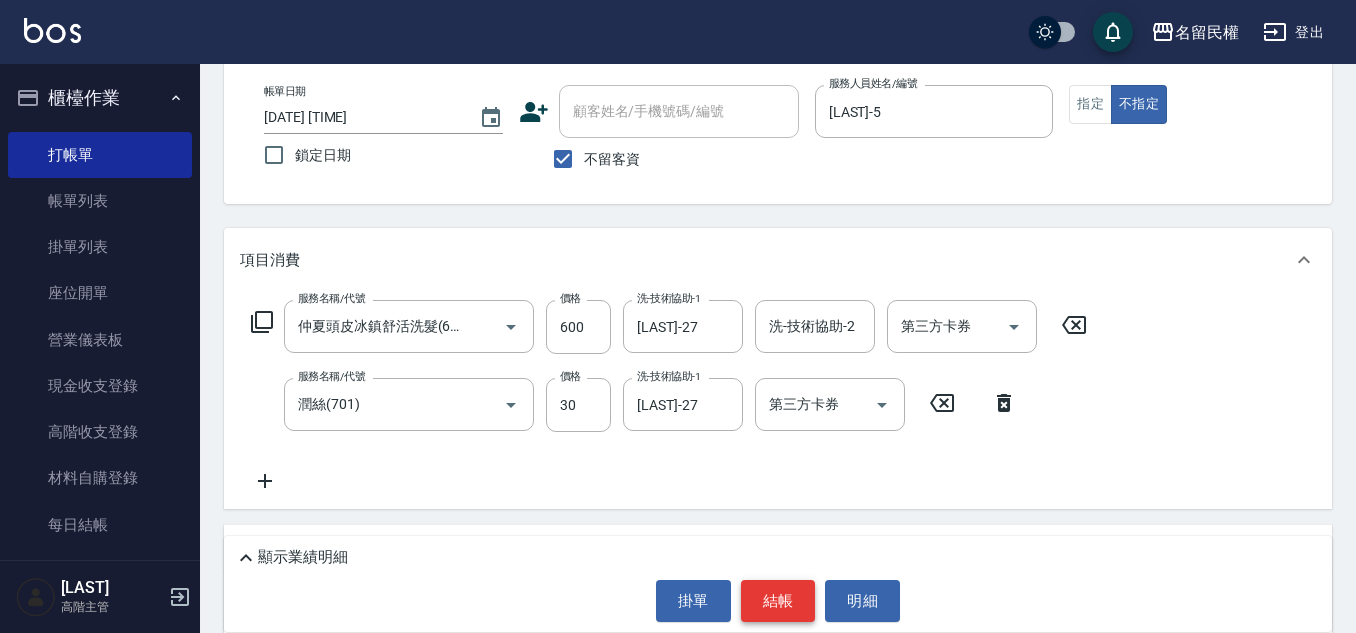 click on "結帳" at bounding box center (778, 601) 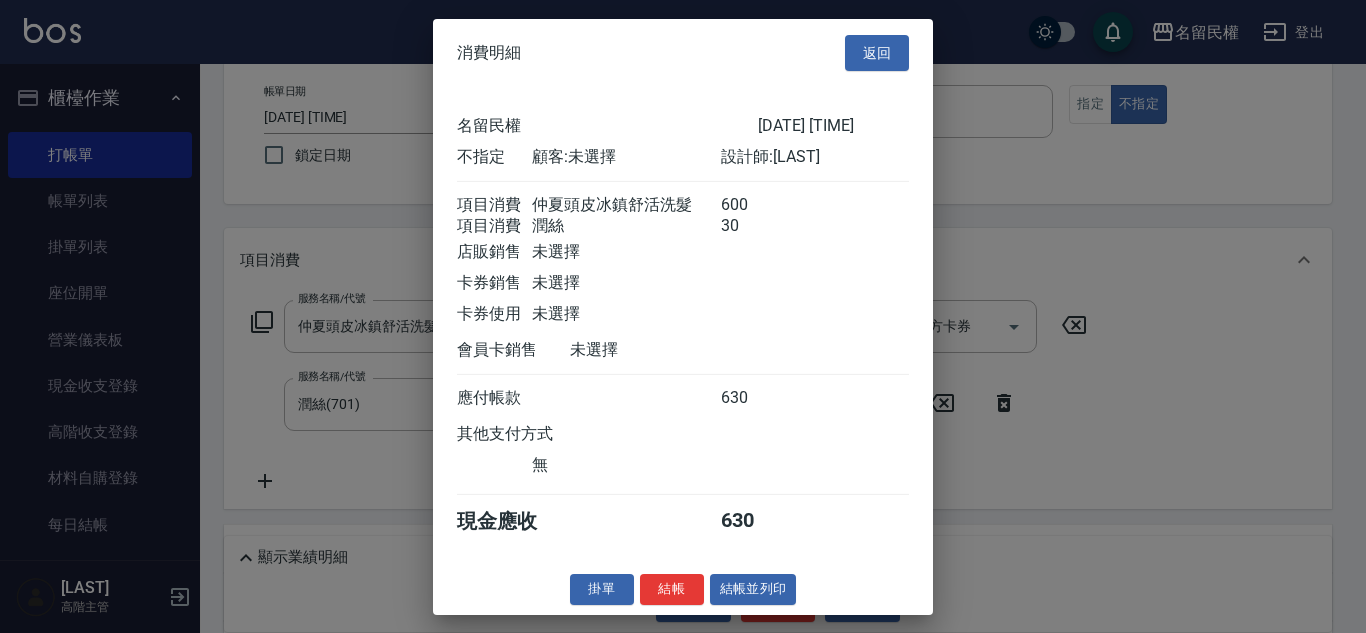 click on "結帳" at bounding box center (672, 589) 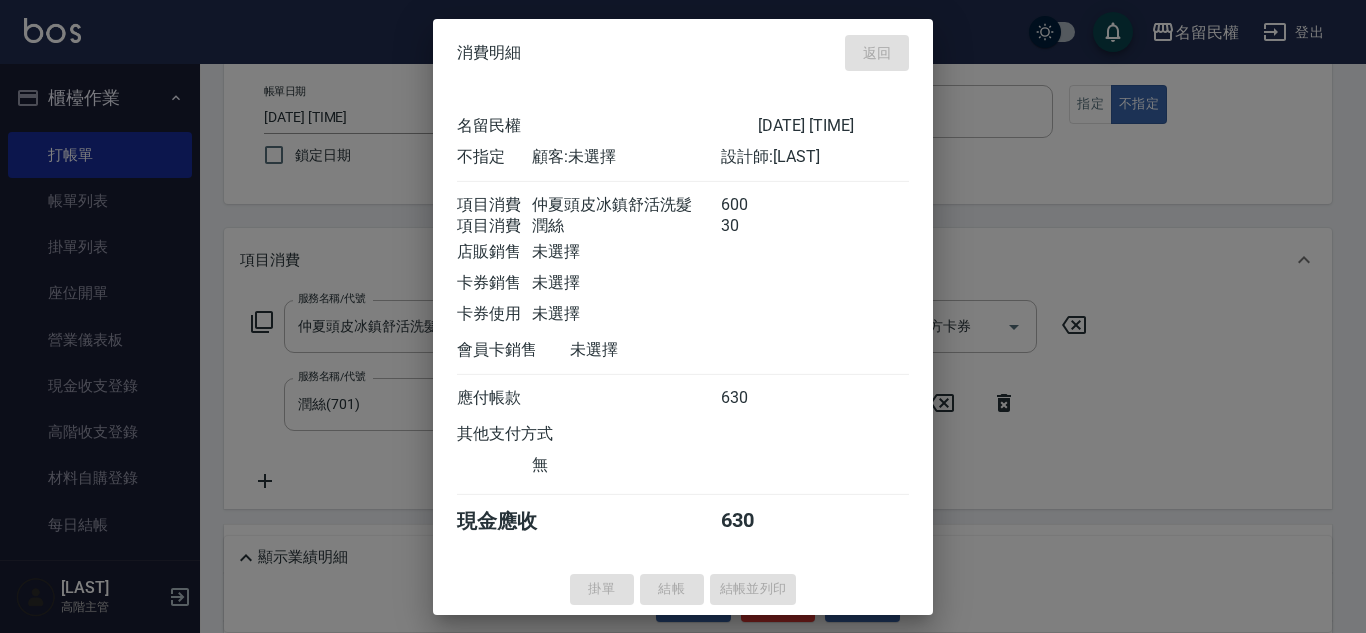 type on "2025/08/02 17:06" 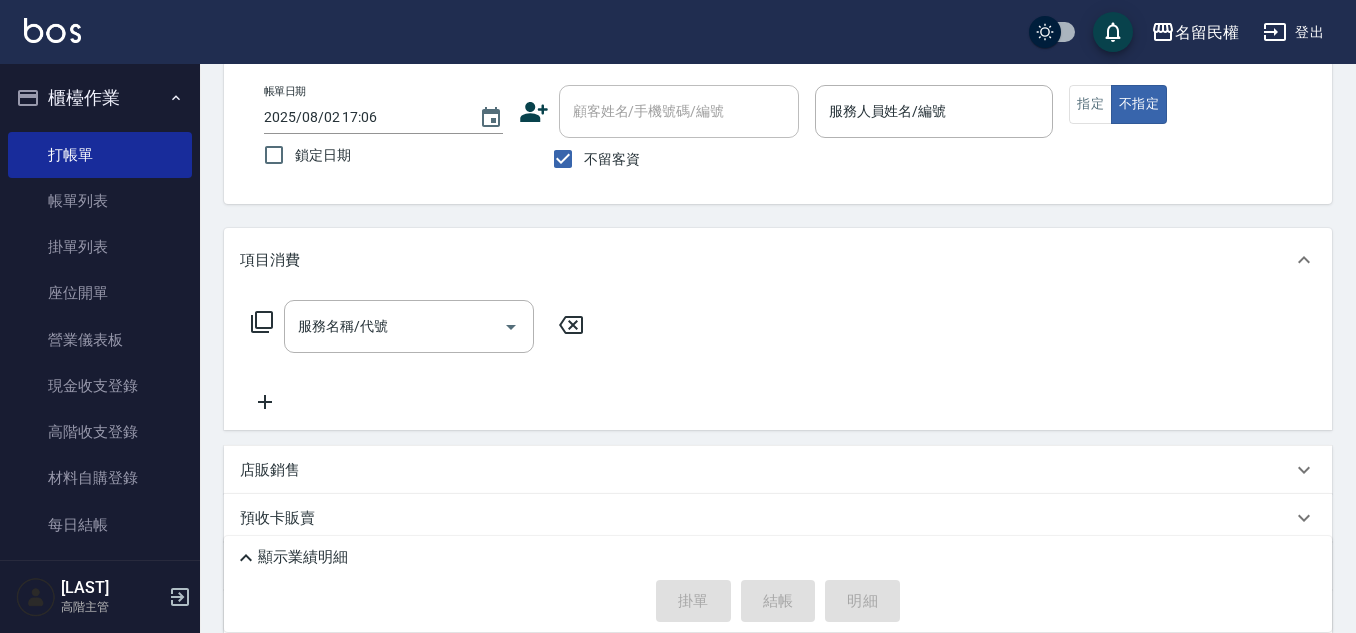 drag, startPoint x: 675, startPoint y: 608, endPoint x: 412, endPoint y: 202, distance: 483.74063 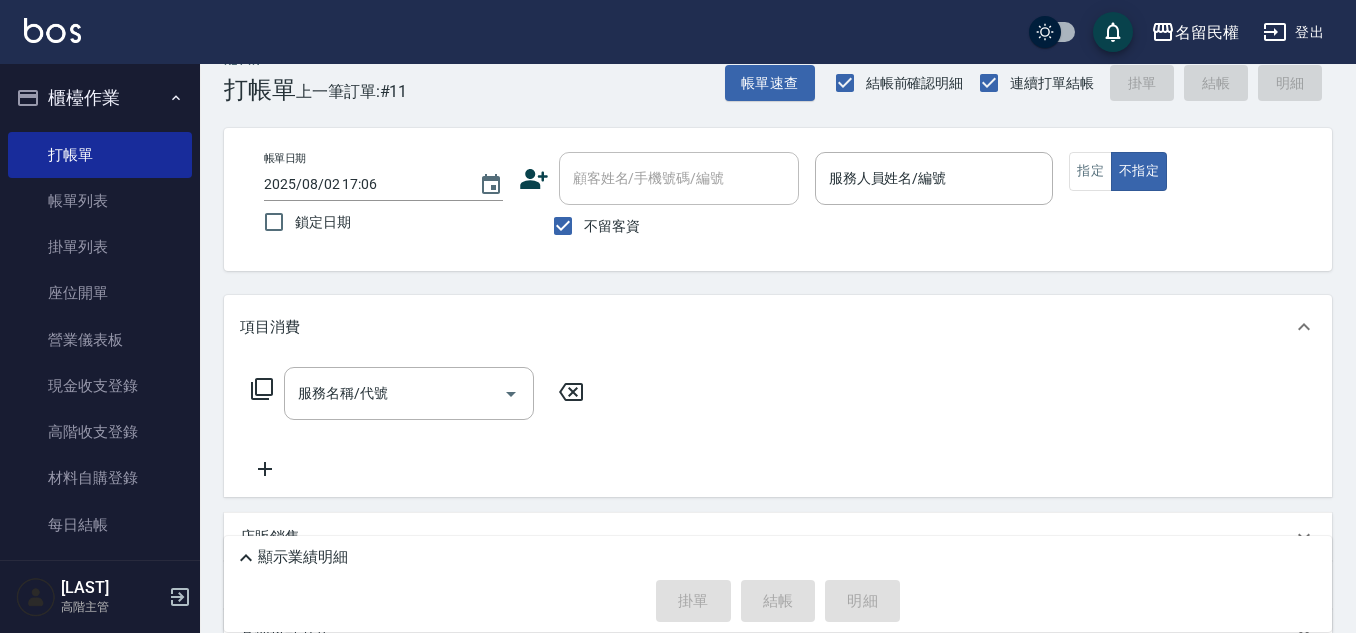 scroll, scrollTop: 0, scrollLeft: 0, axis: both 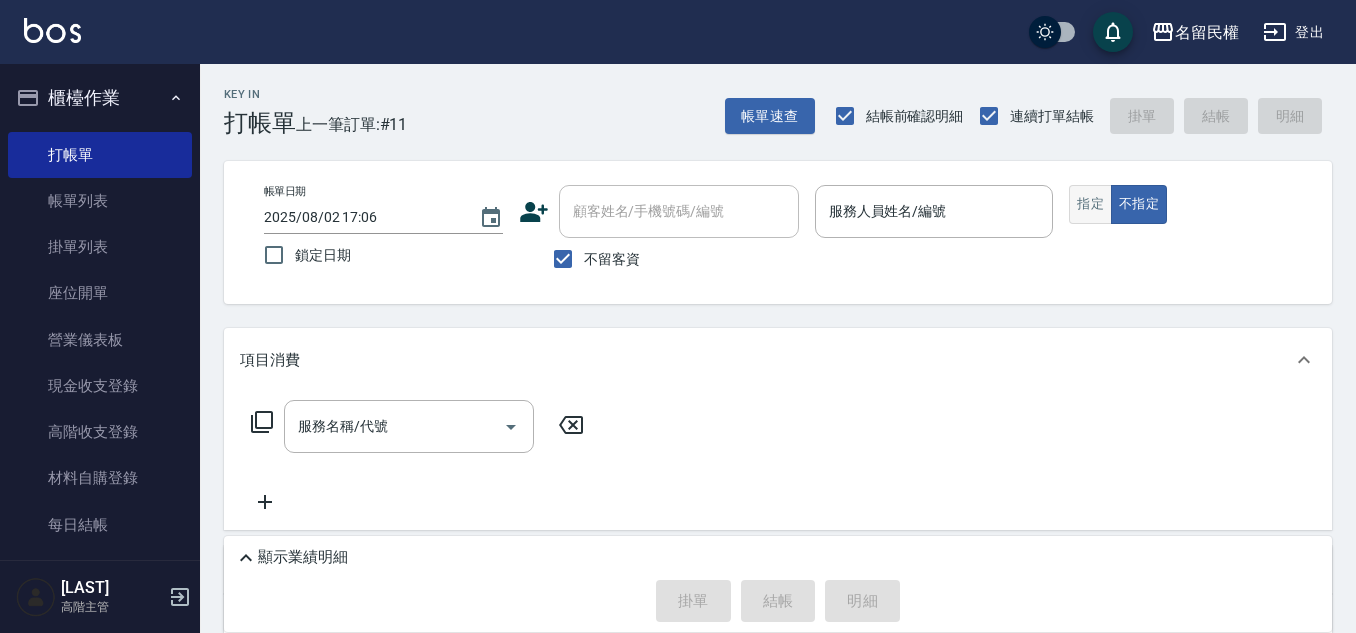 click on "指定" at bounding box center (1090, 204) 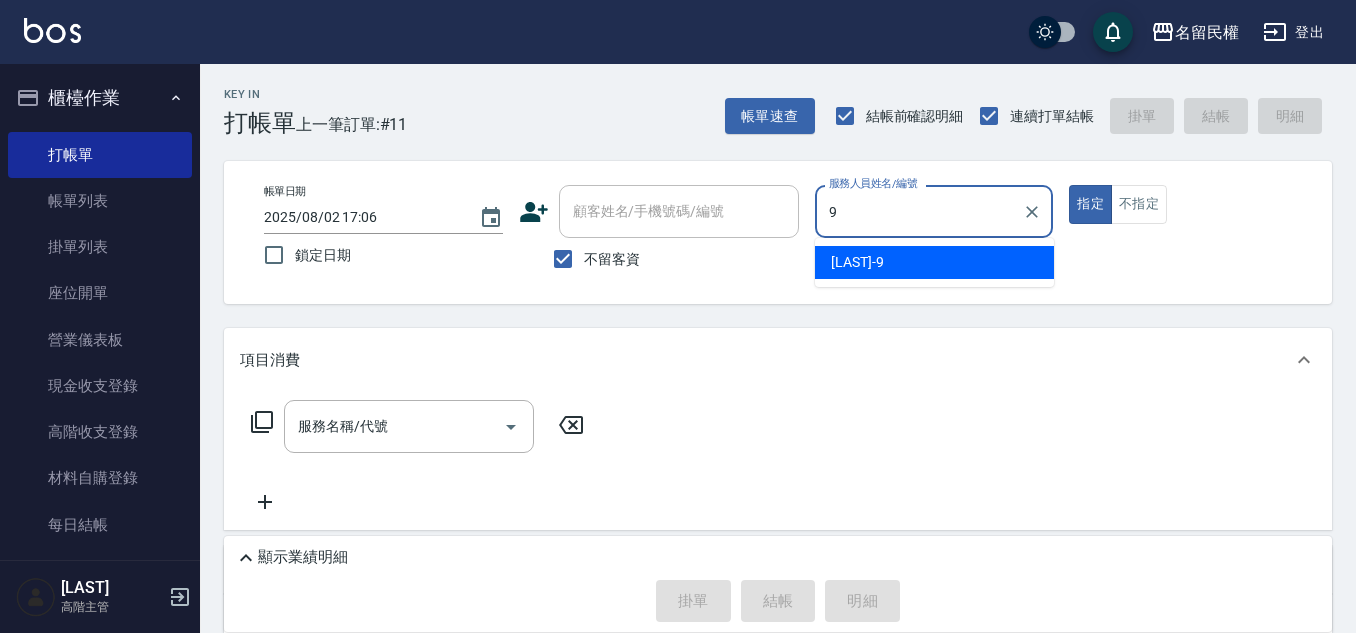 type on "[LAST]-9" 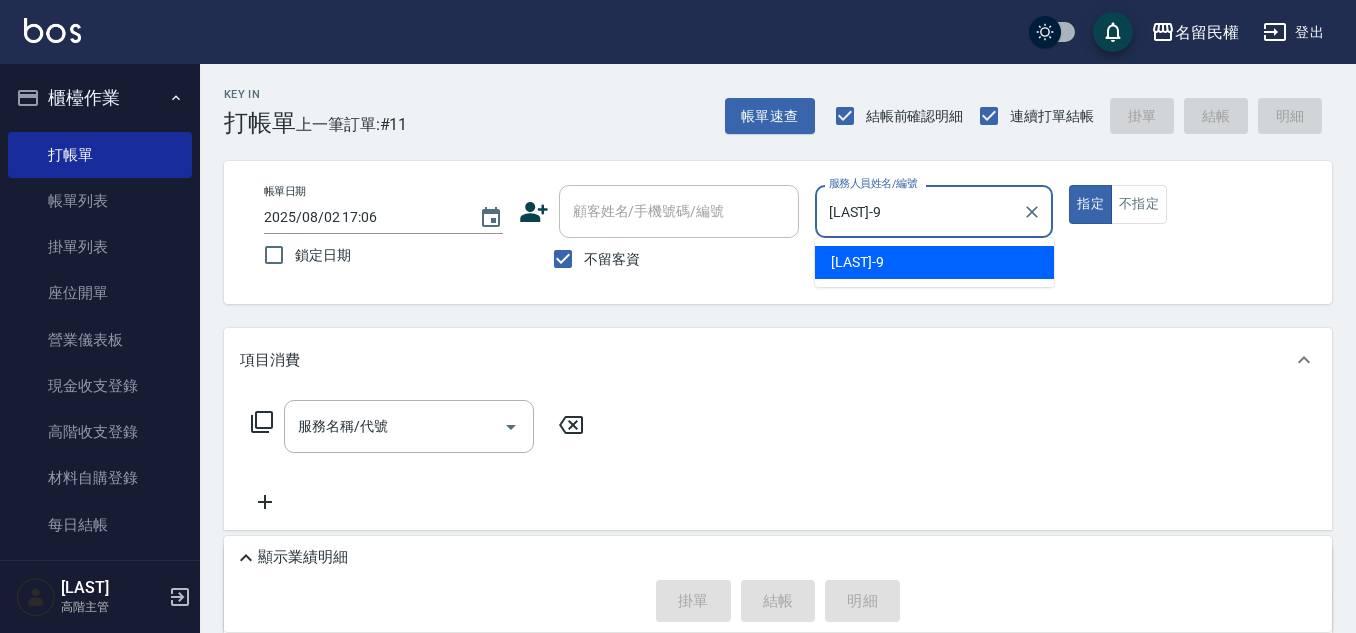 type on "true" 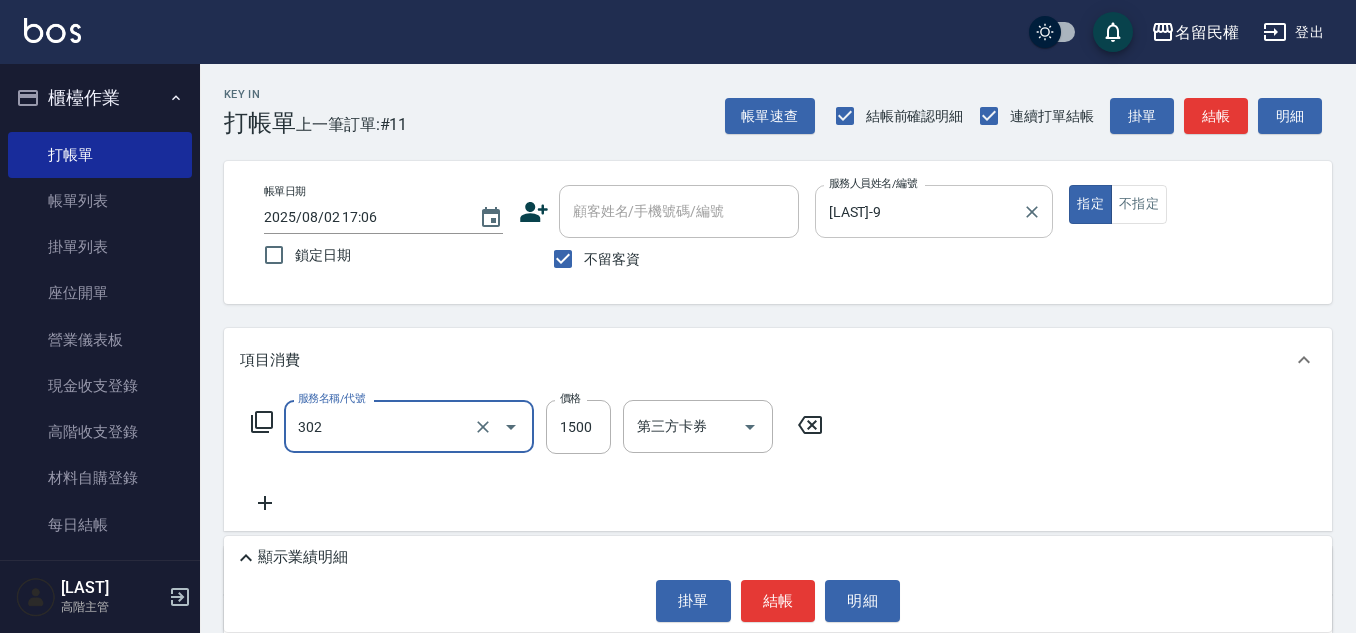 type on "燙髮(302)" 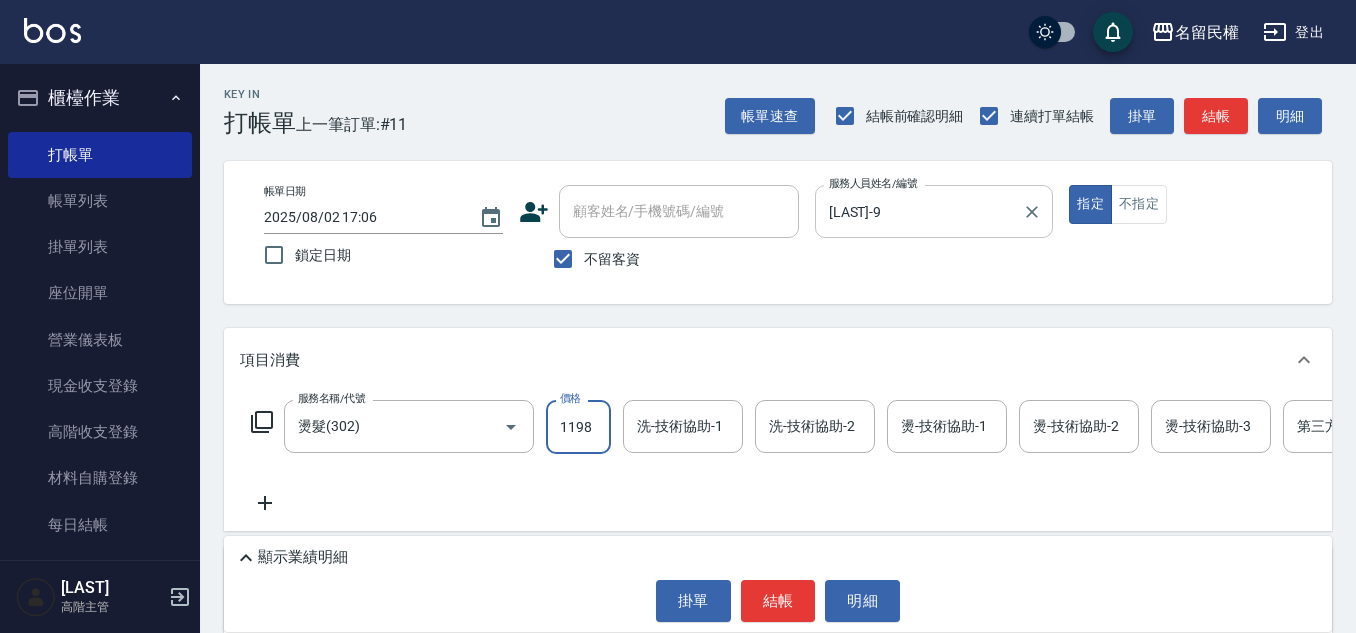 scroll, scrollTop: 0, scrollLeft: 0, axis: both 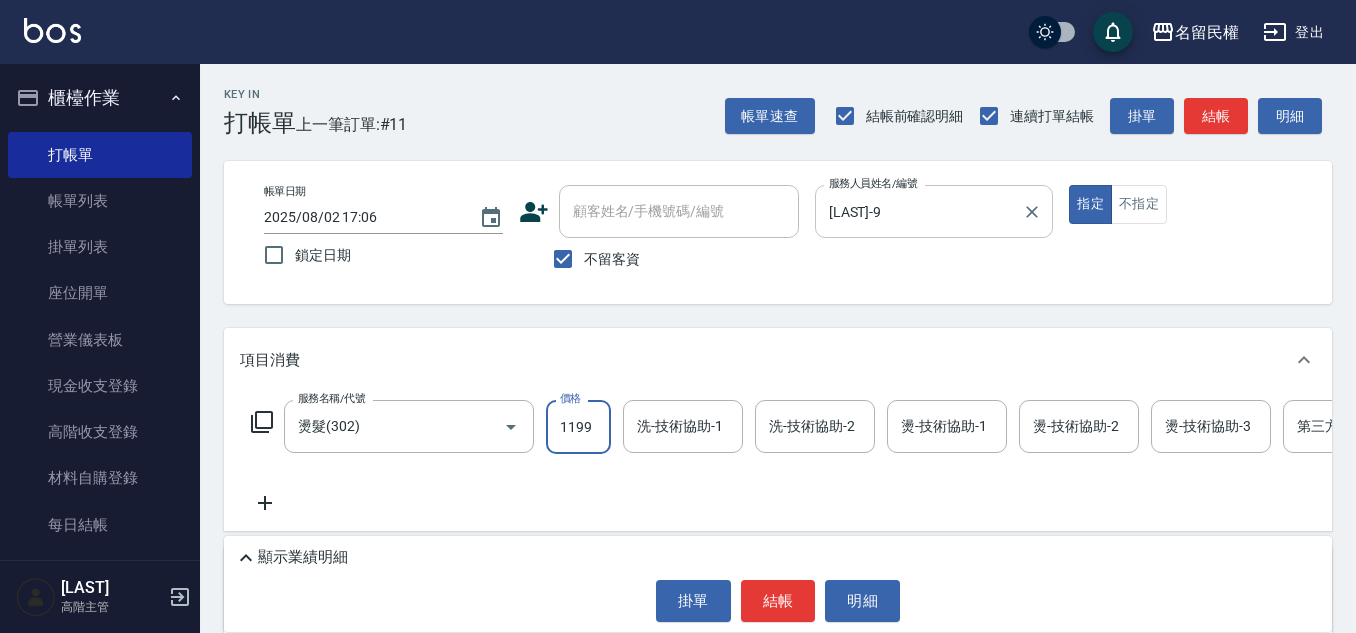 type on "1199" 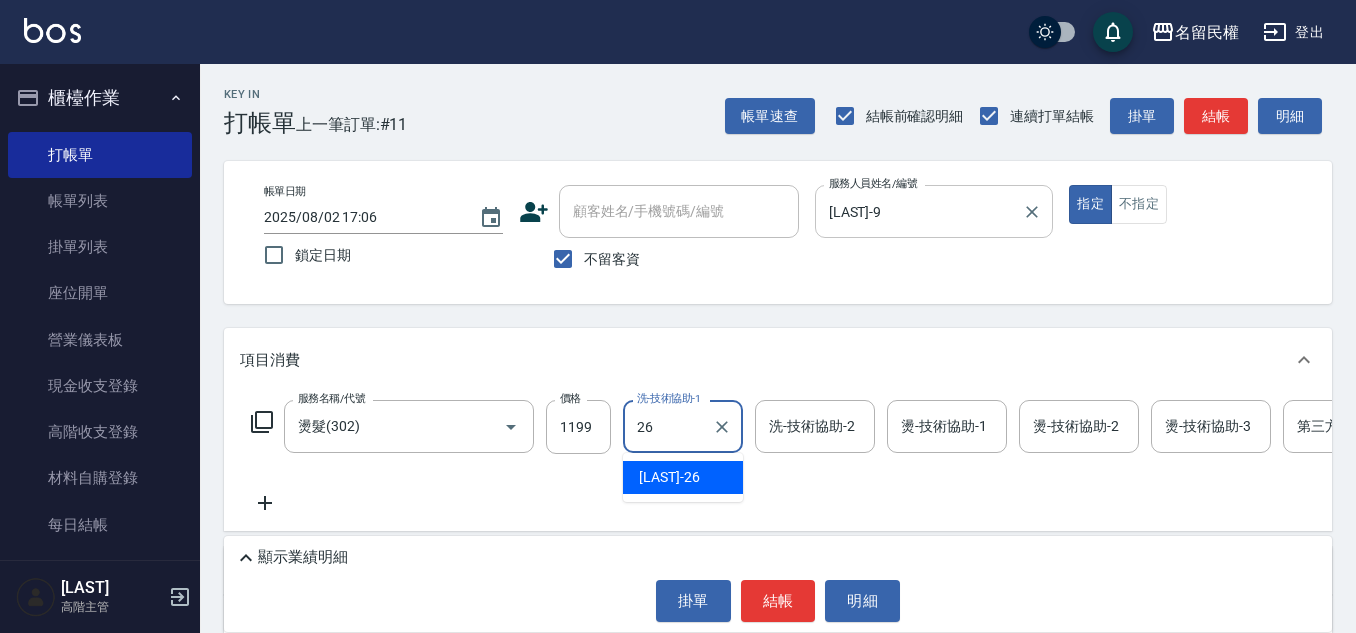 type on "[LAST]-27" 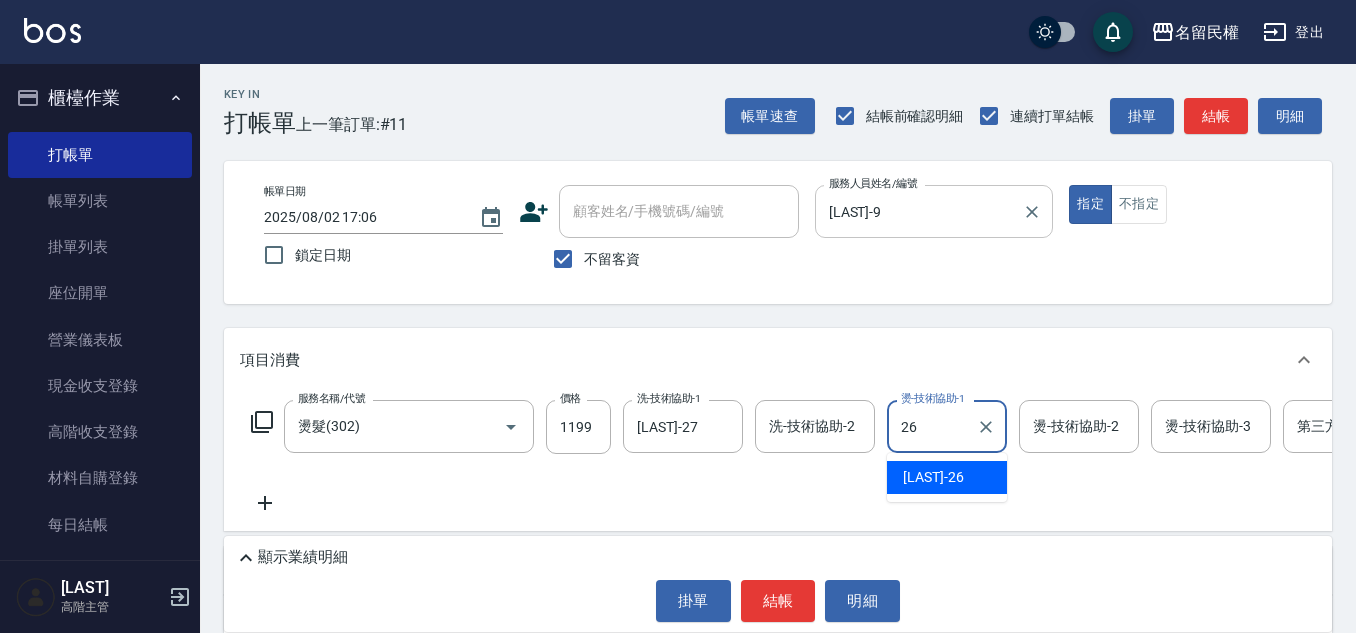 type on "[LAST]-27" 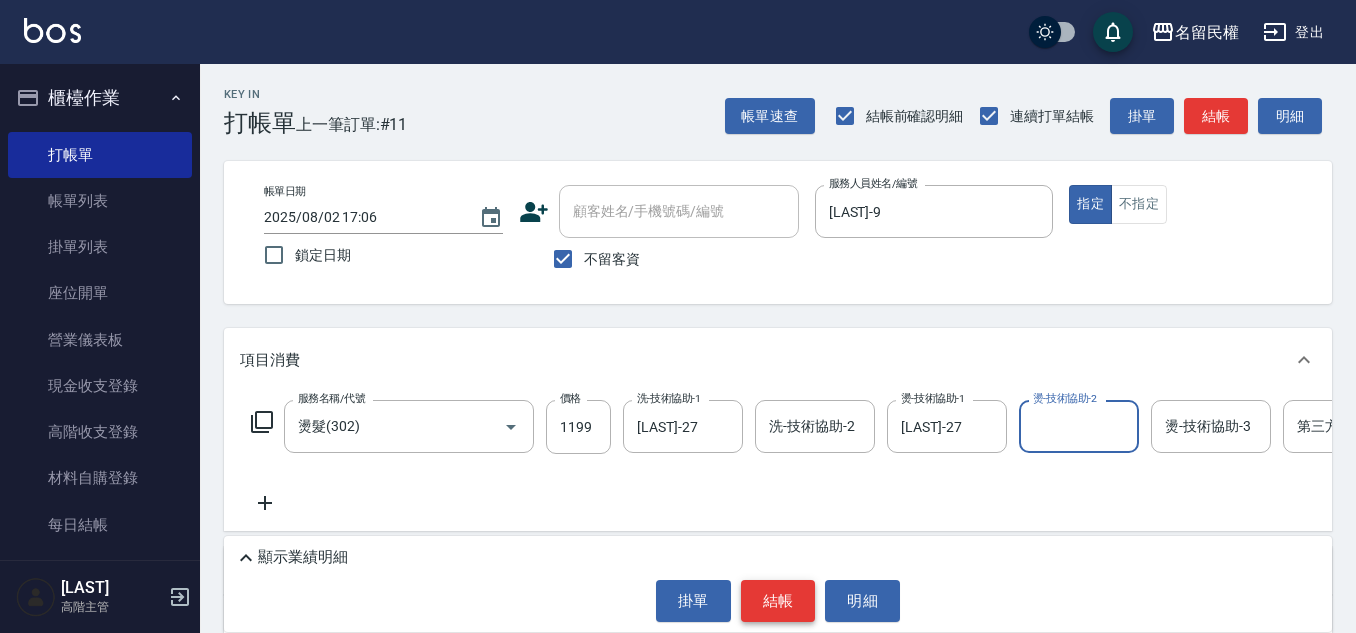 click on "結帳" at bounding box center (778, 601) 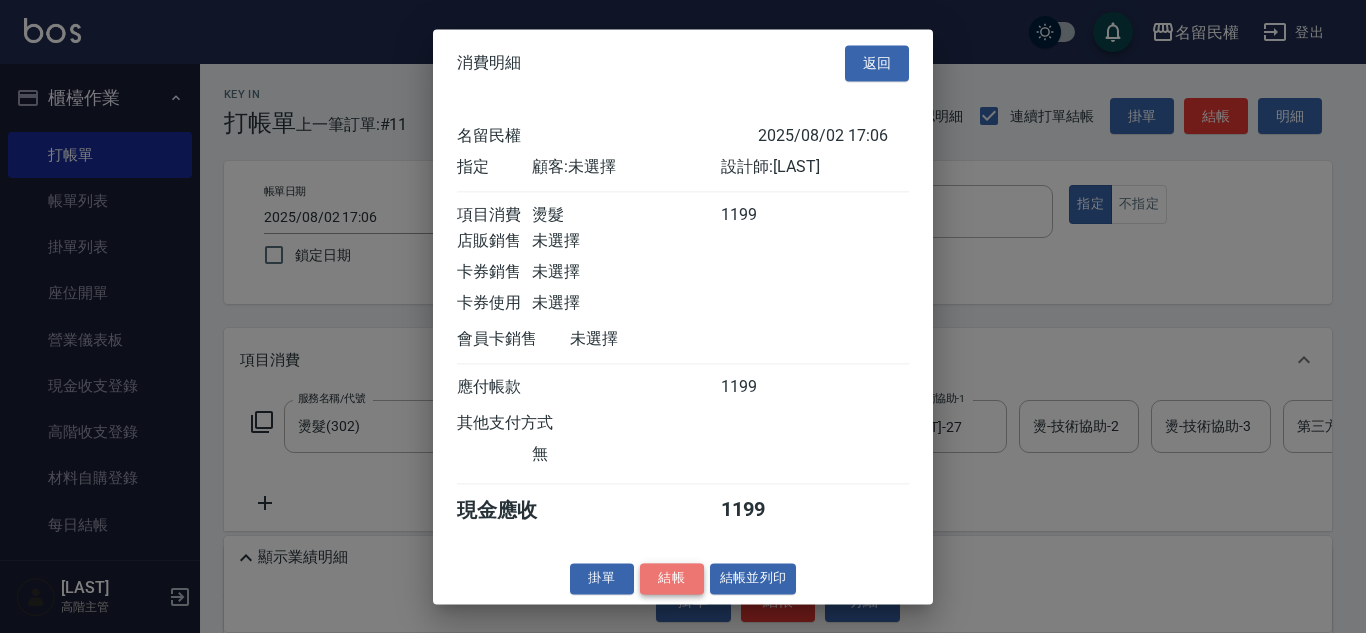 click on "結帳" at bounding box center [672, 578] 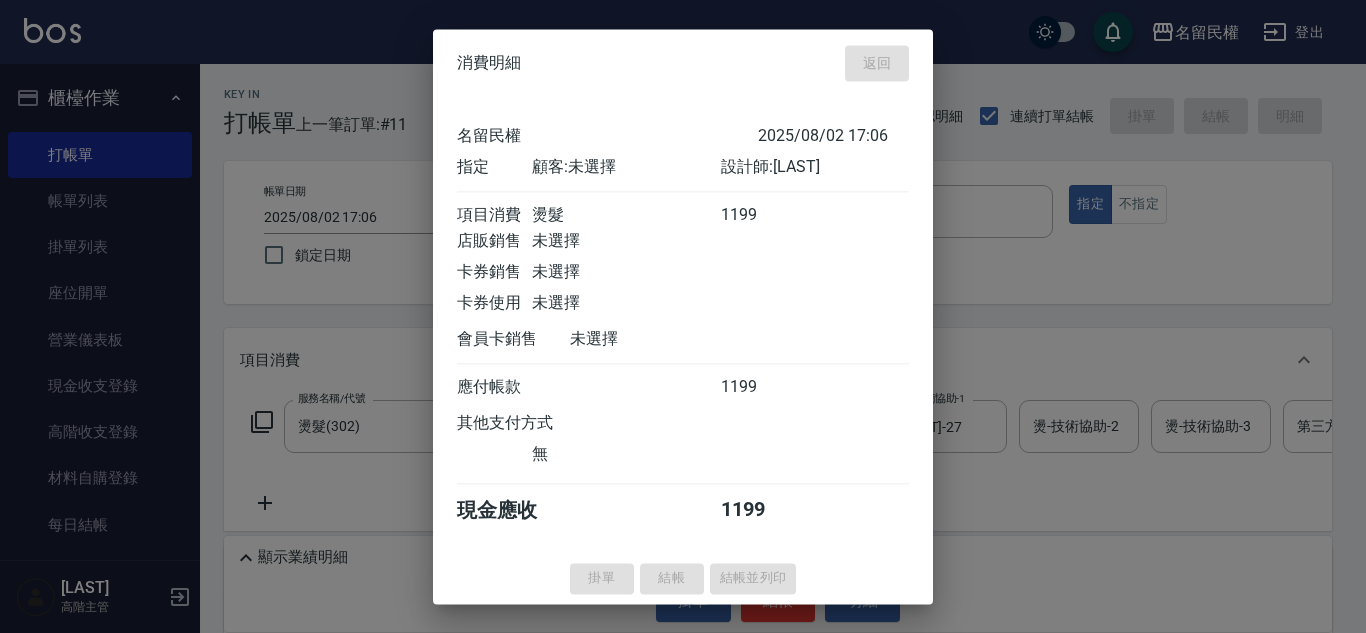 type on "2025/08/02 17:11" 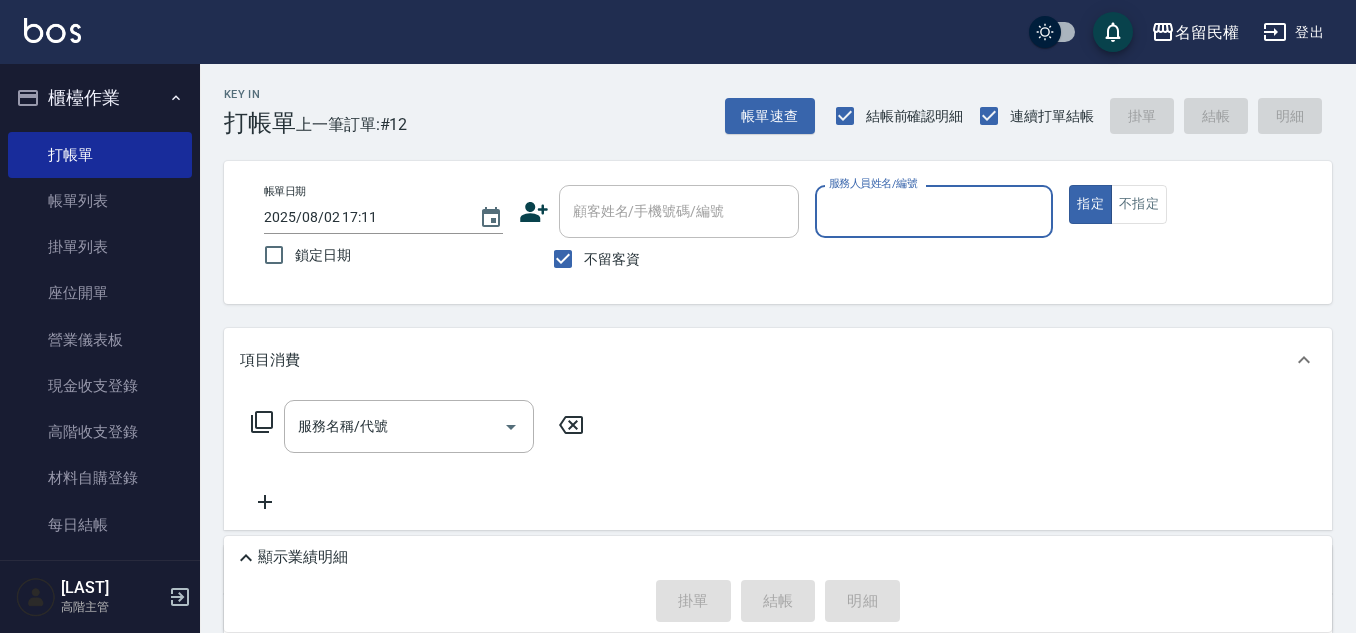 click on "服務人員姓名/編號" at bounding box center (934, 211) 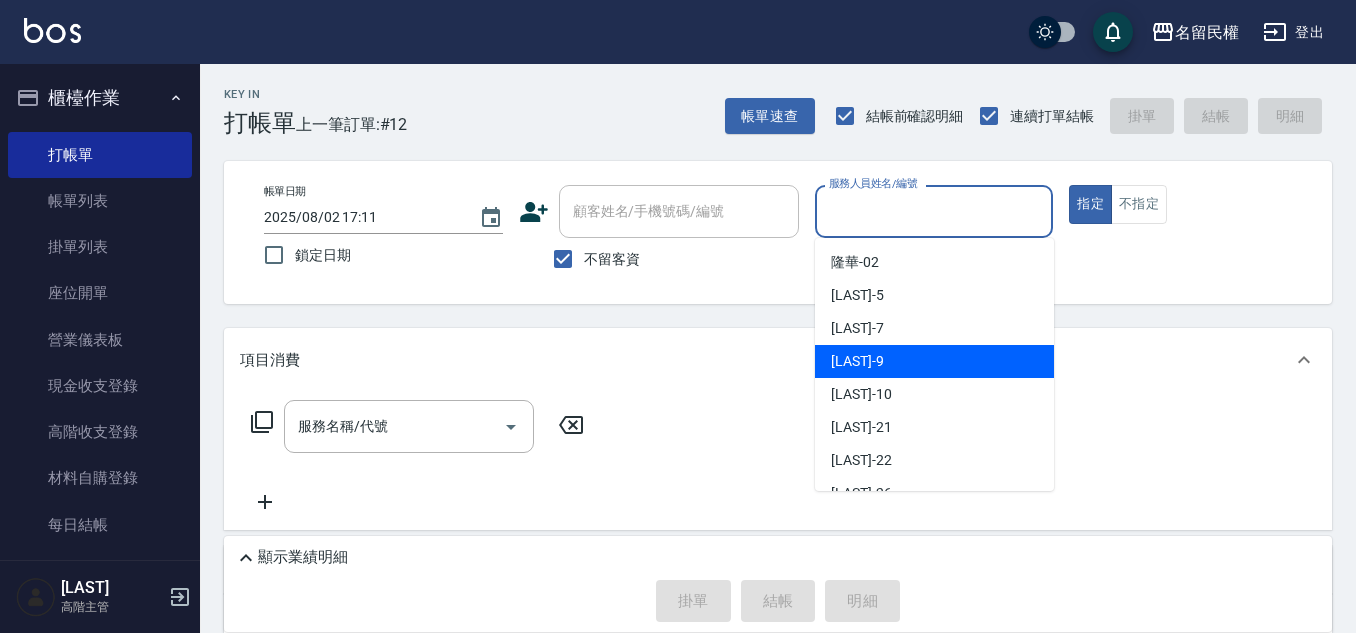click on "[LAST] -9" at bounding box center [934, 361] 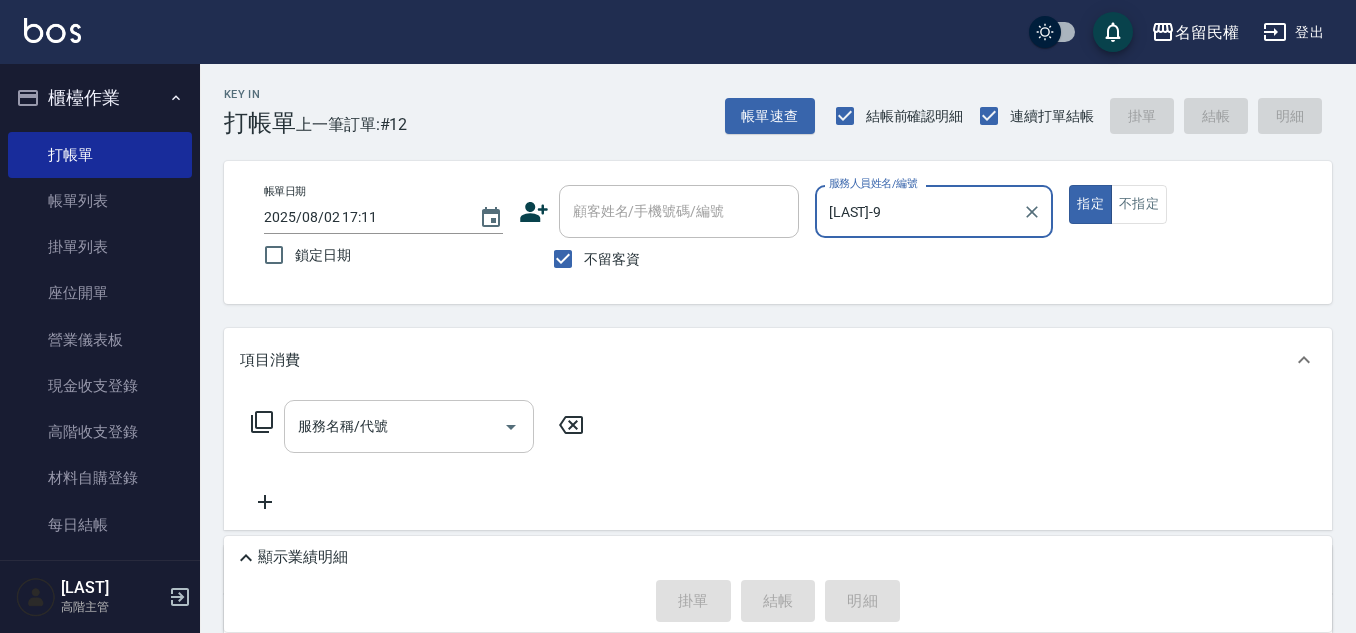 drag, startPoint x: 431, startPoint y: 436, endPoint x: 424, endPoint y: 405, distance: 31.780497 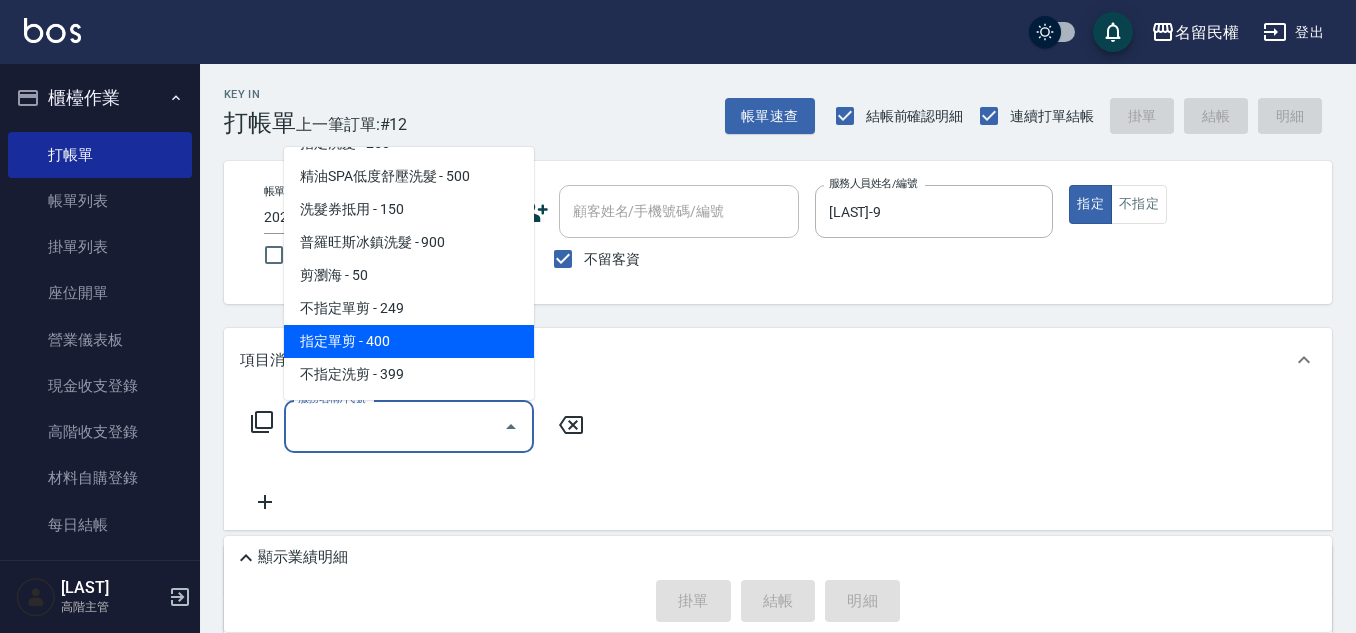 scroll, scrollTop: 0, scrollLeft: 0, axis: both 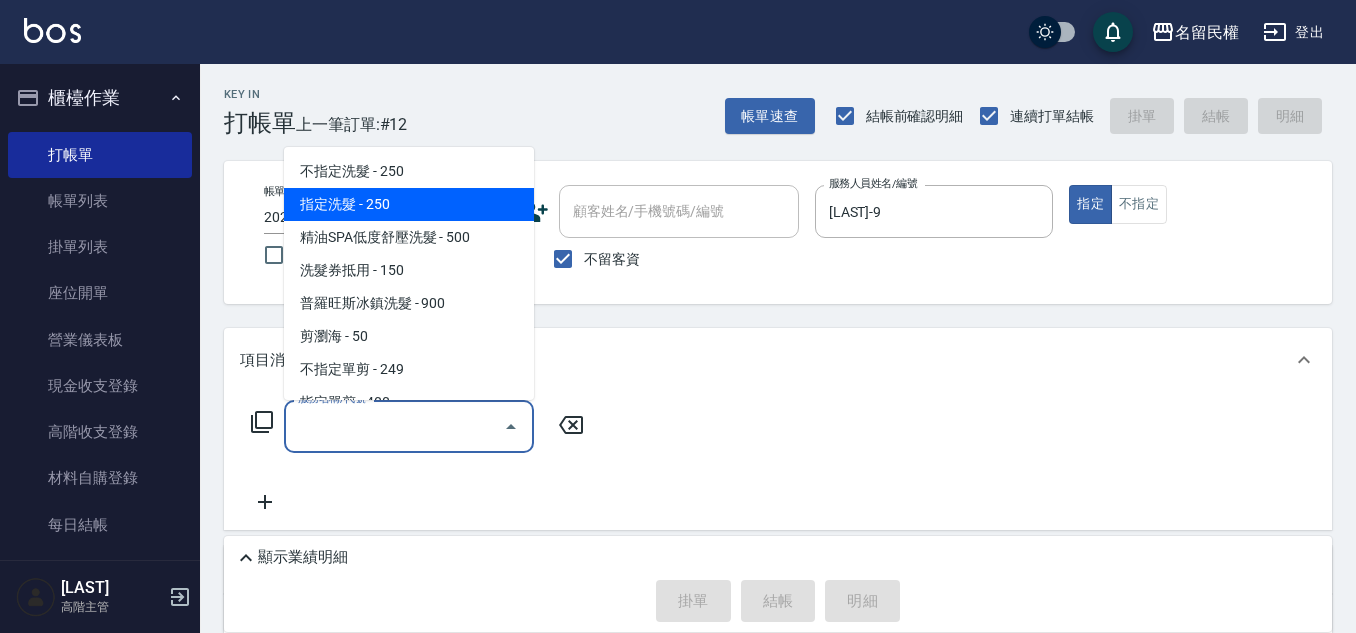 drag, startPoint x: 342, startPoint y: 213, endPoint x: 508, endPoint y: 297, distance: 186.043 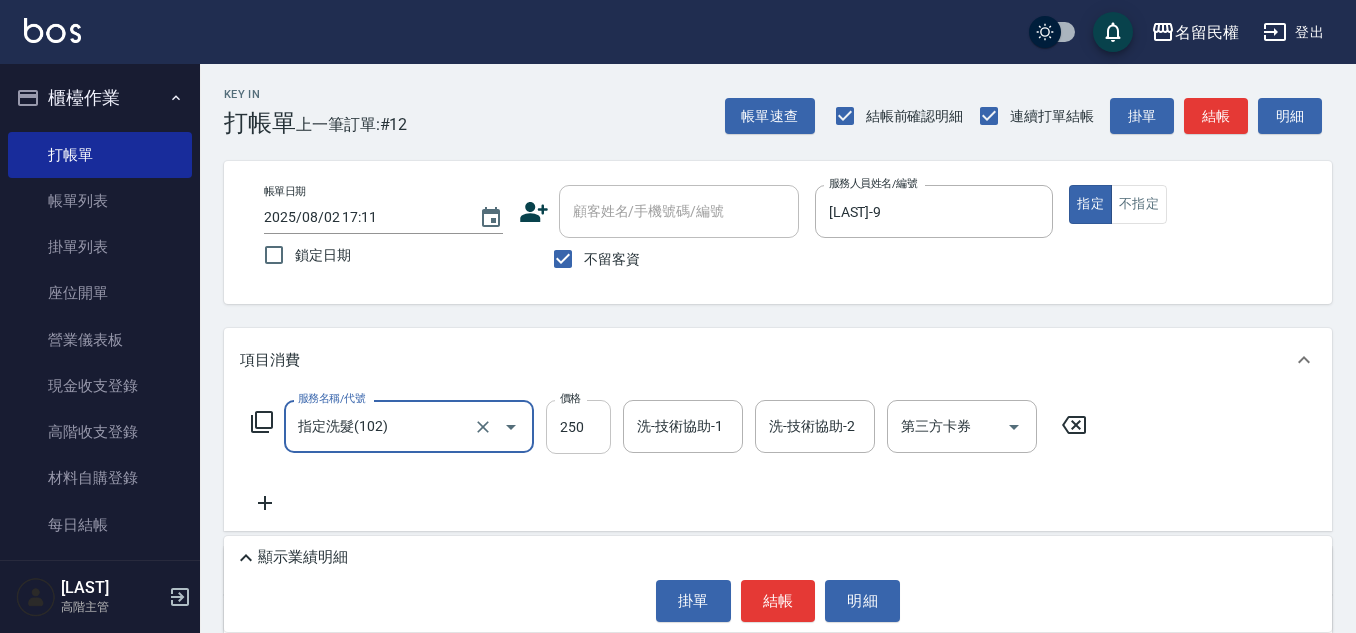 click on "250" at bounding box center (578, 427) 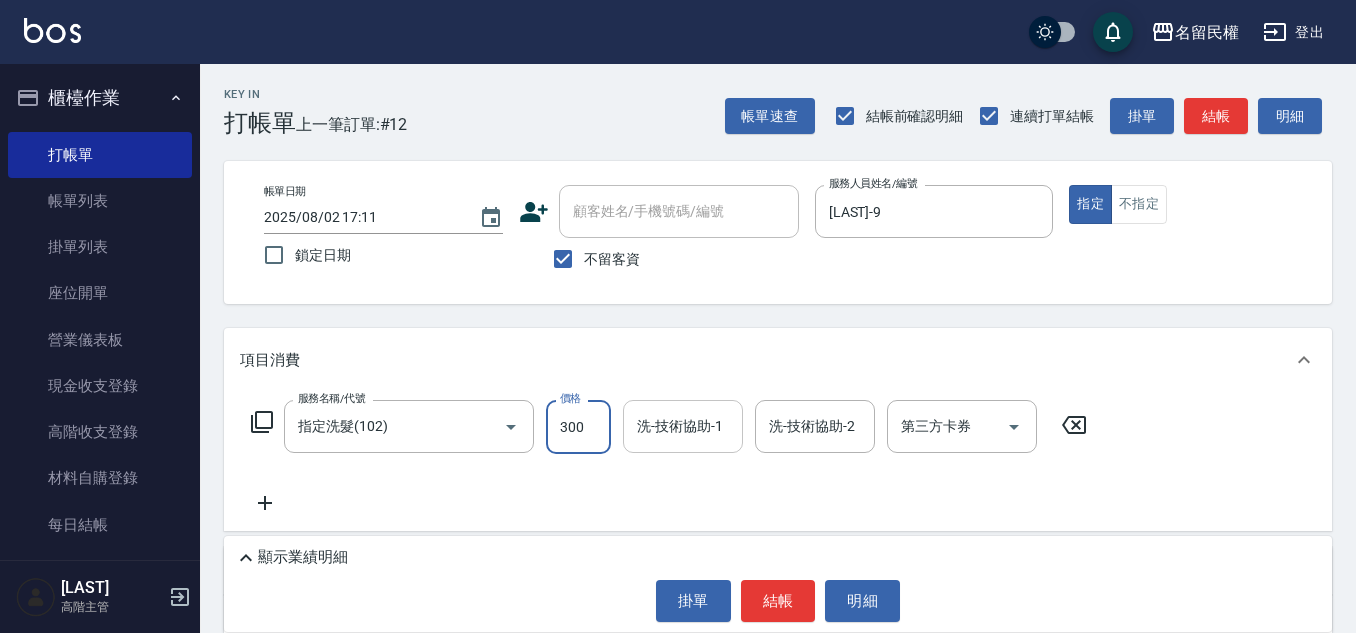 type on "300" 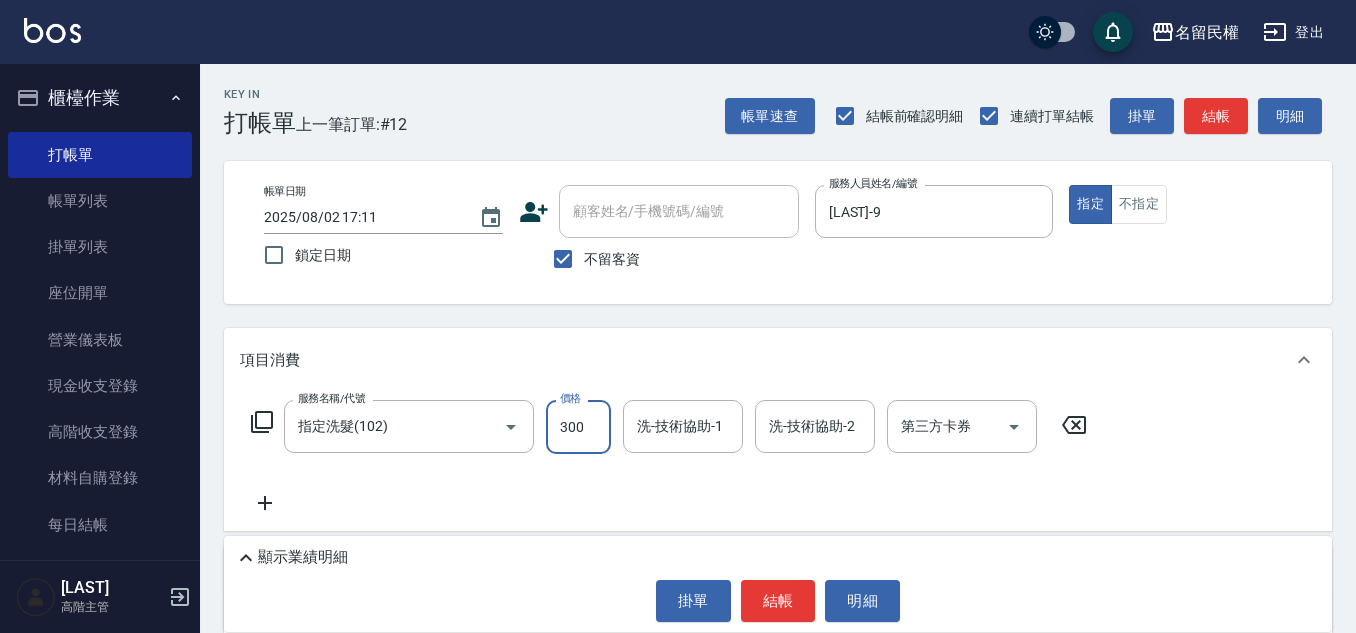 click on "洗-技術協助-1" at bounding box center (683, 426) 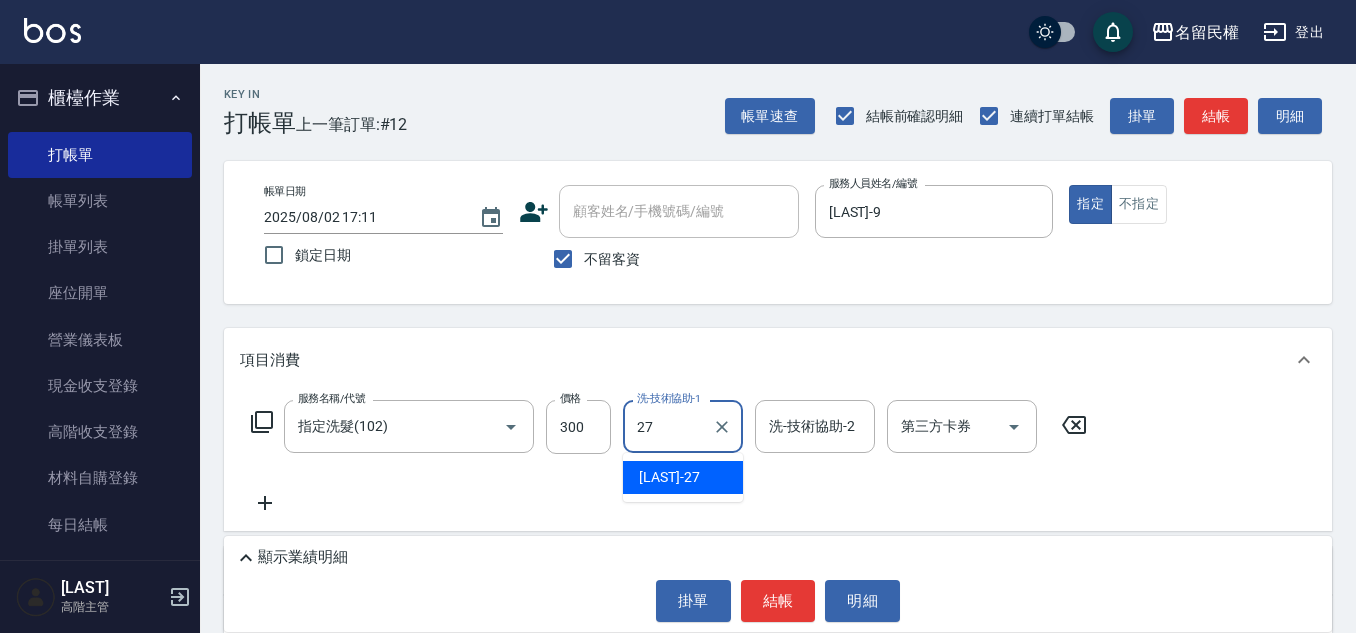 type on "[LAST]-27" 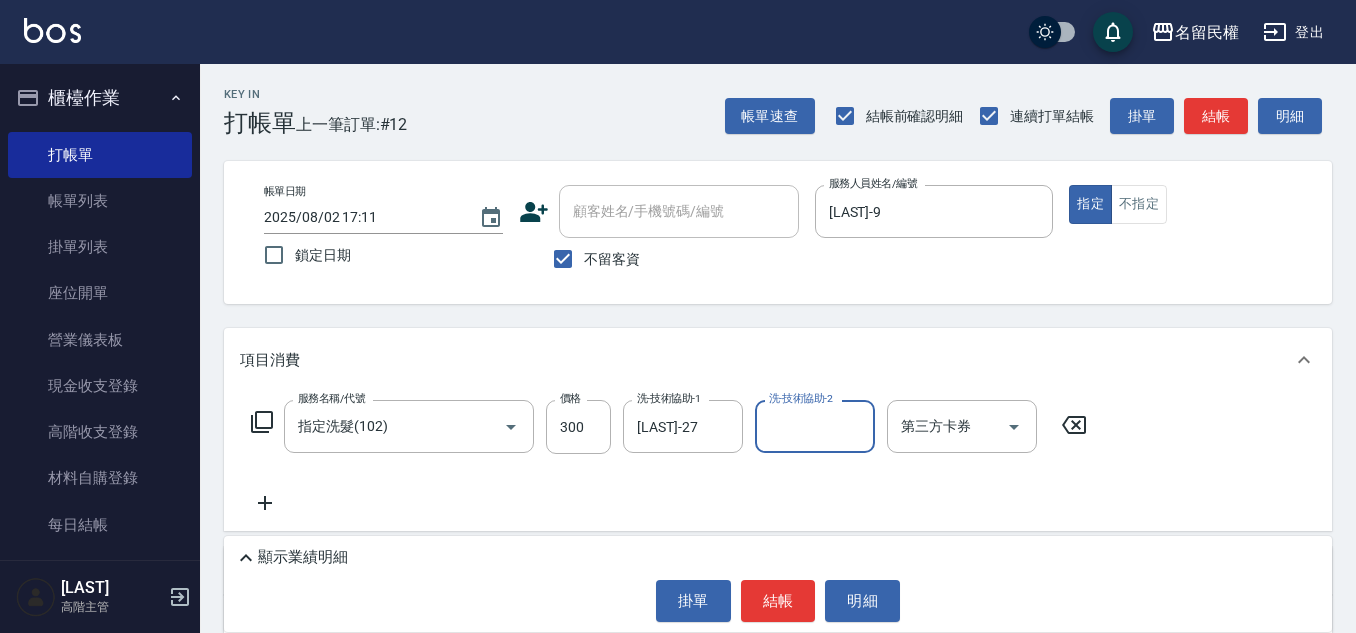drag, startPoint x: 515, startPoint y: 299, endPoint x: 500, endPoint y: 300, distance: 15.033297 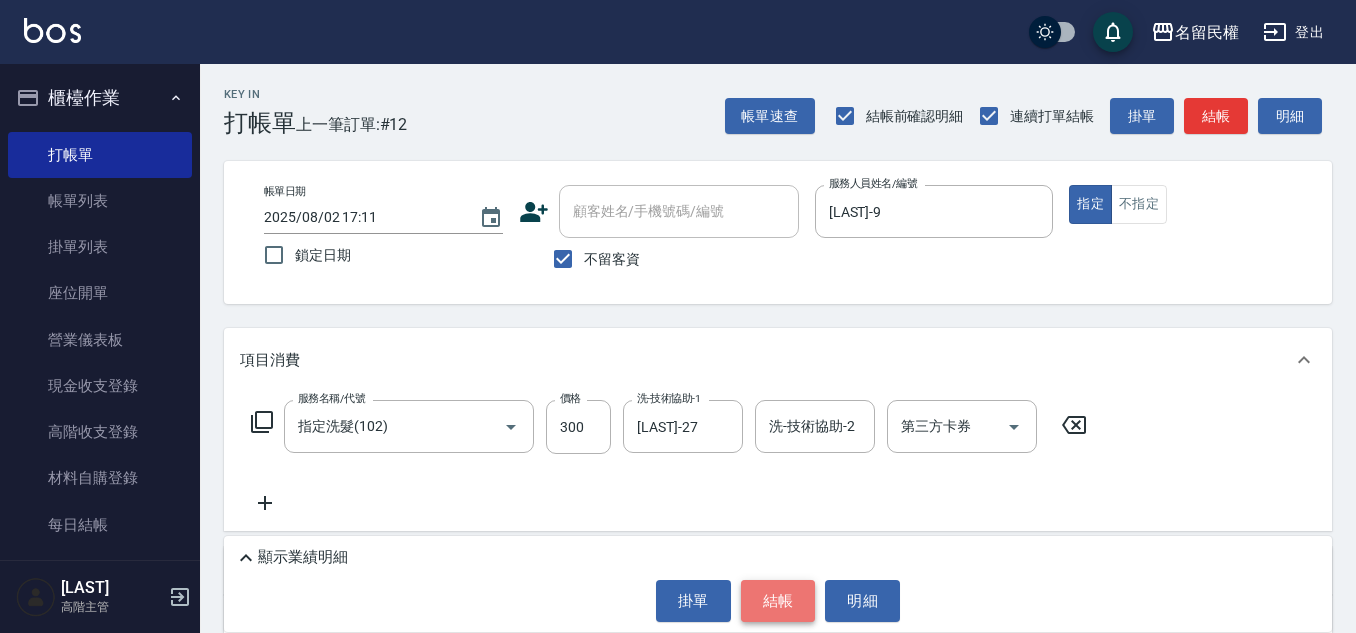 drag, startPoint x: 770, startPoint y: 592, endPoint x: 735, endPoint y: 599, distance: 35.69314 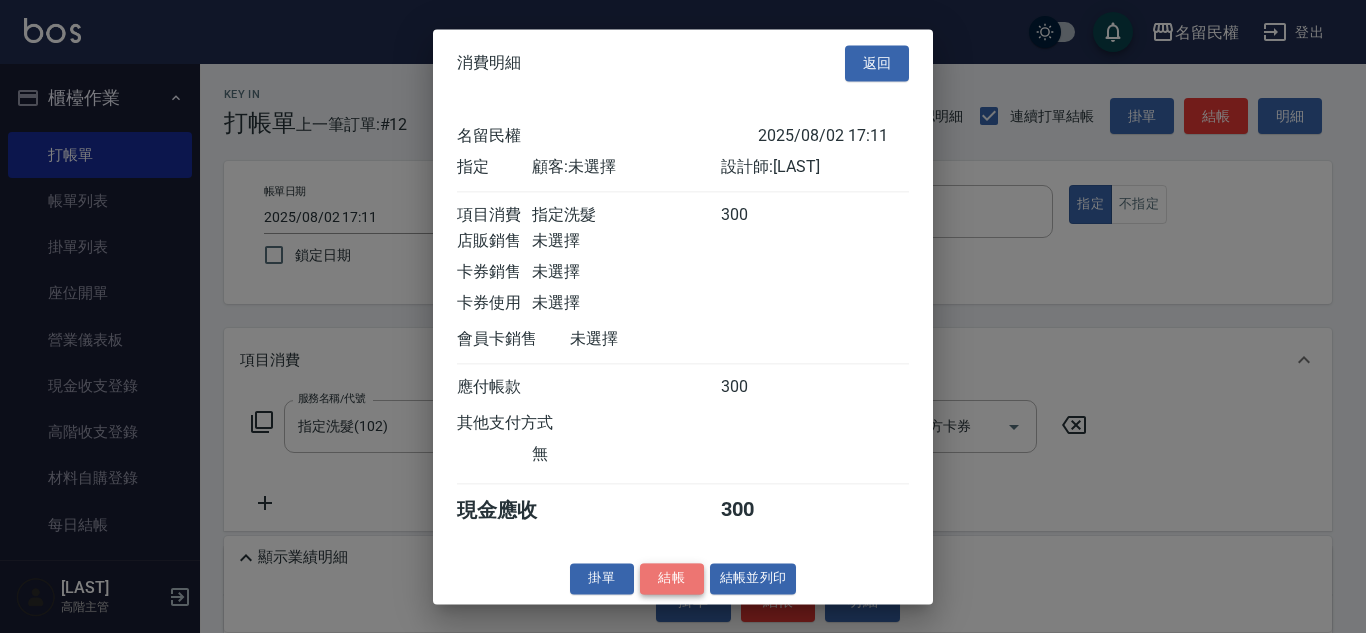 click on "結帳" at bounding box center (672, 578) 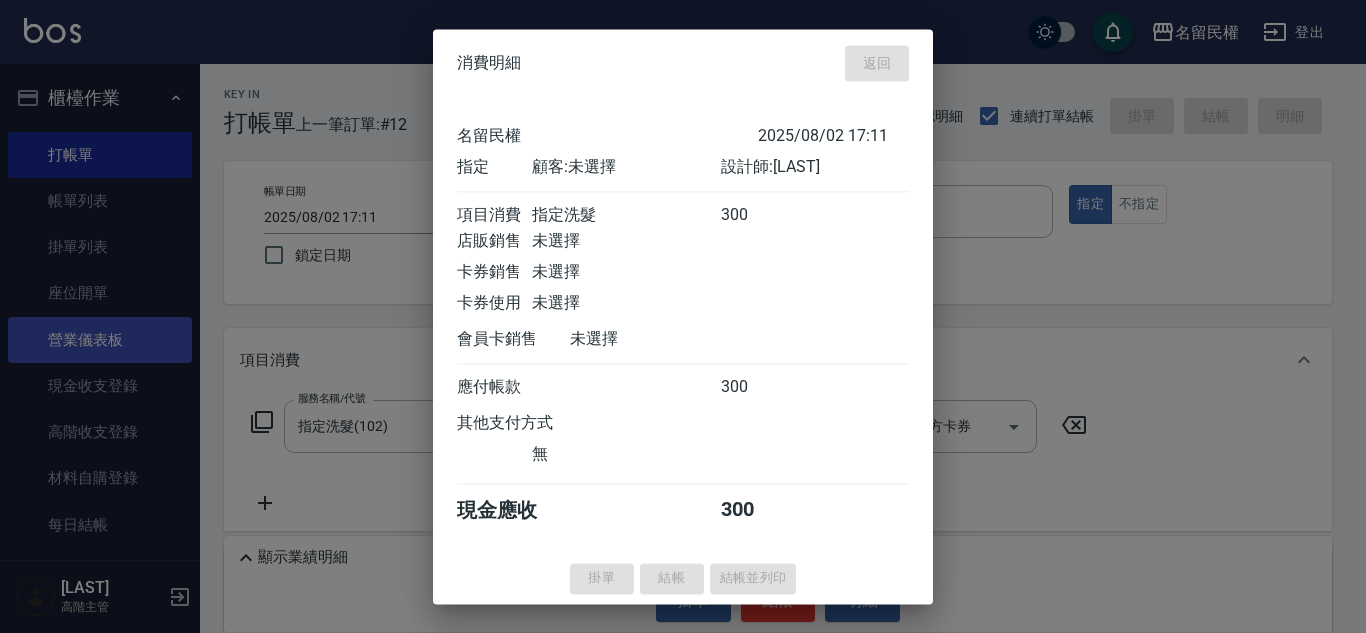 type on "[DATE] [TIME]" 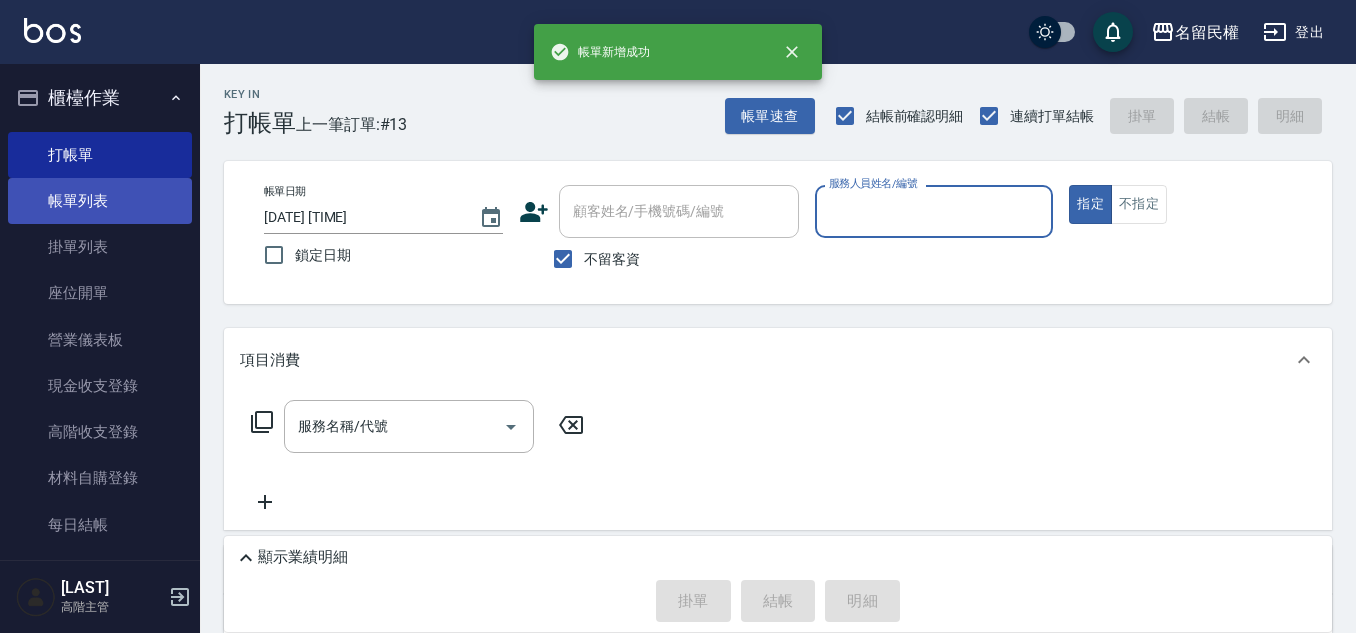 click on "帳單列表" at bounding box center [100, 201] 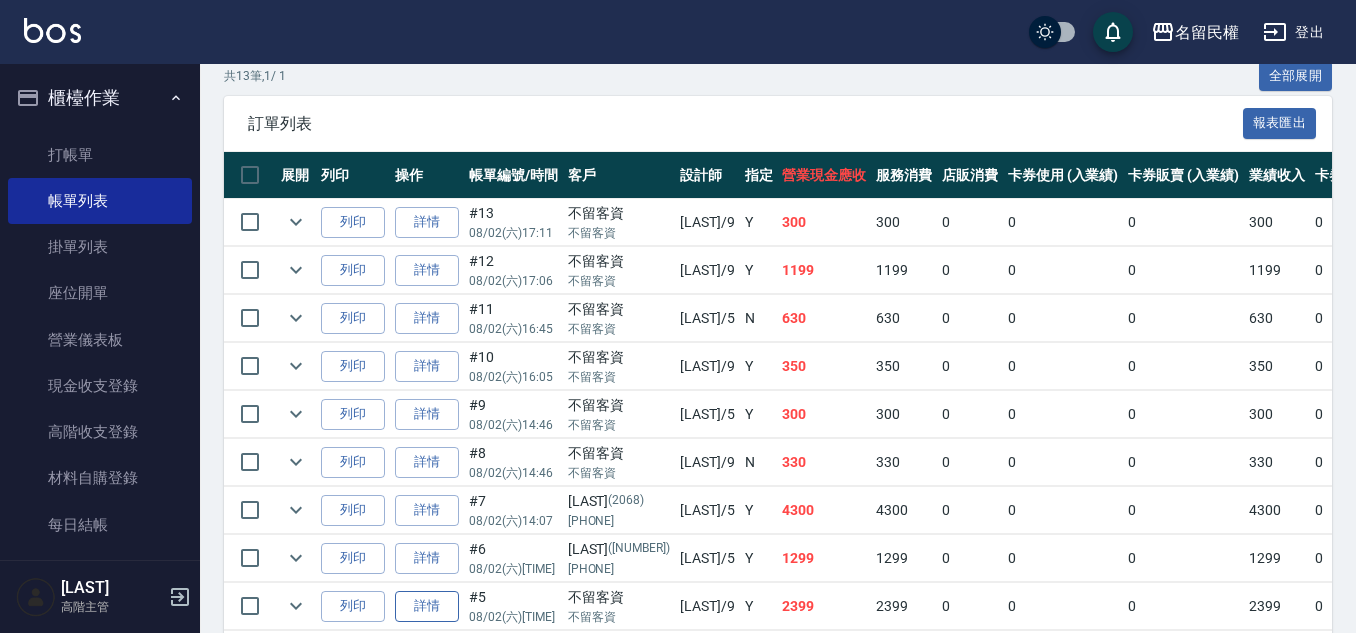 scroll, scrollTop: 500, scrollLeft: 0, axis: vertical 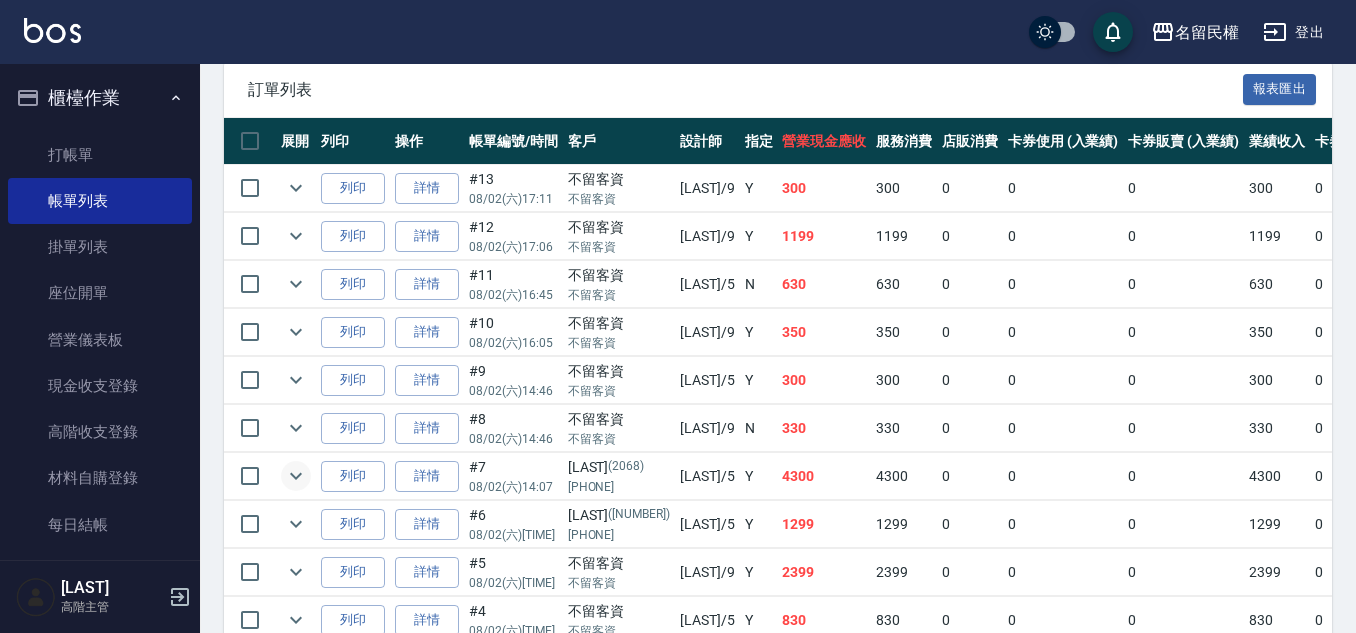 click 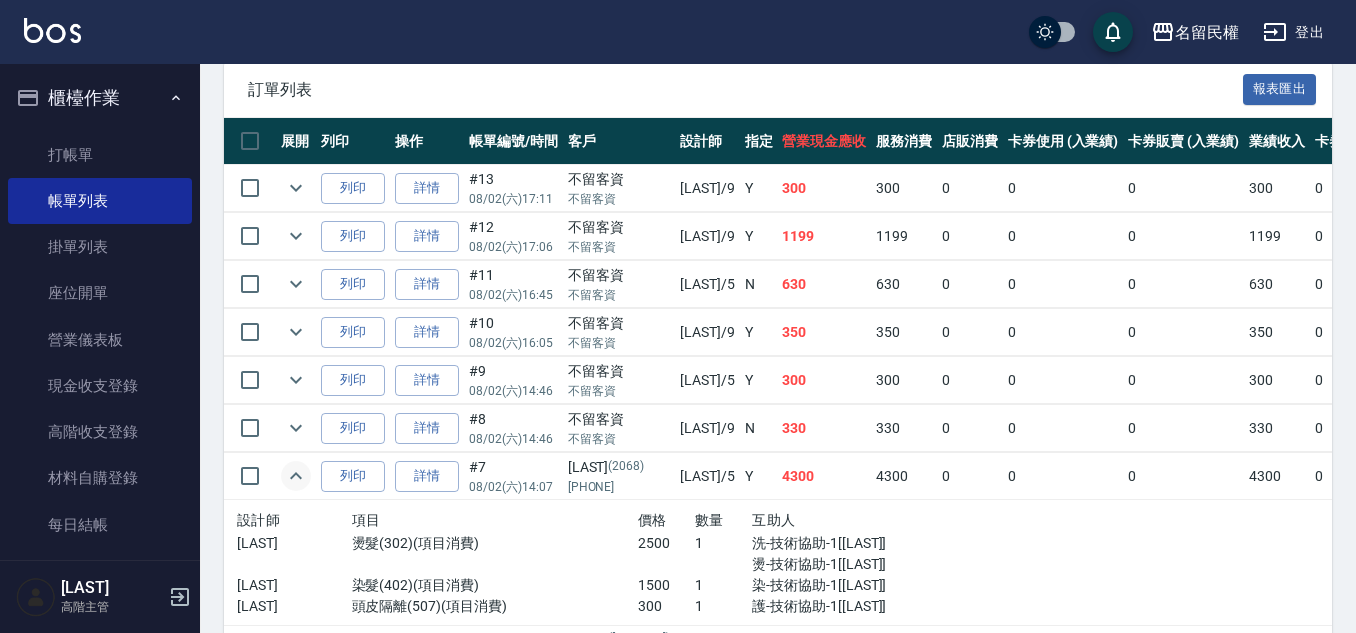 click 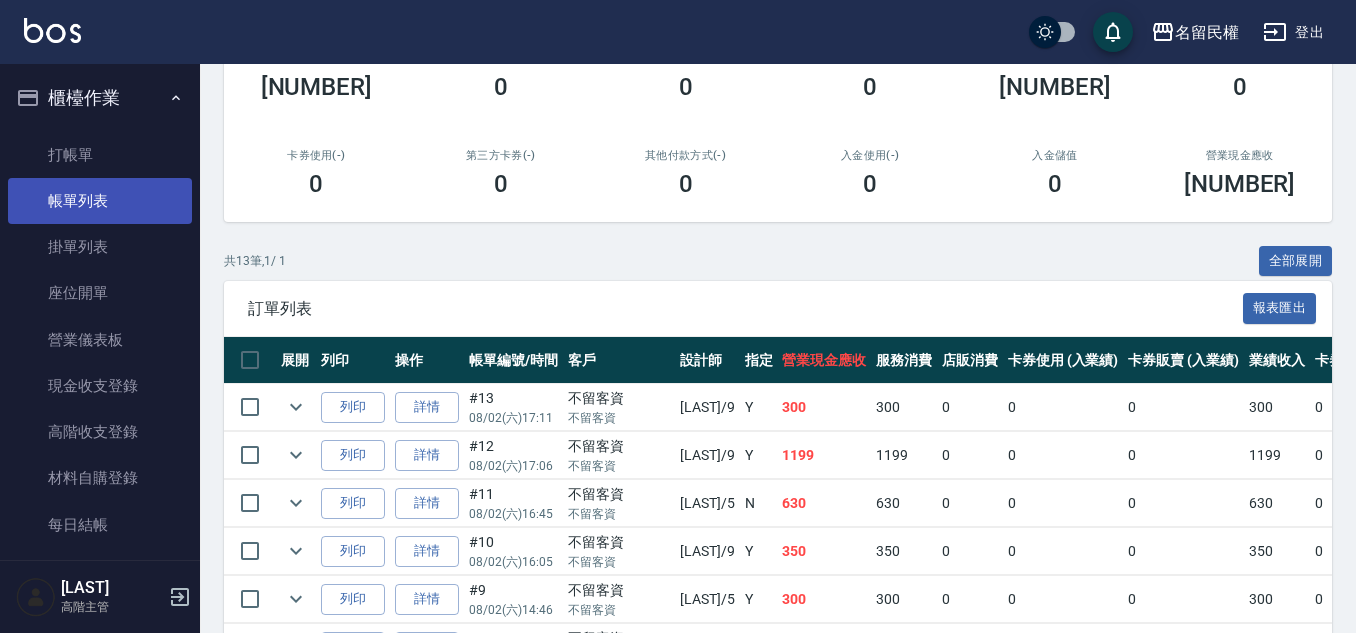 scroll, scrollTop: 200, scrollLeft: 0, axis: vertical 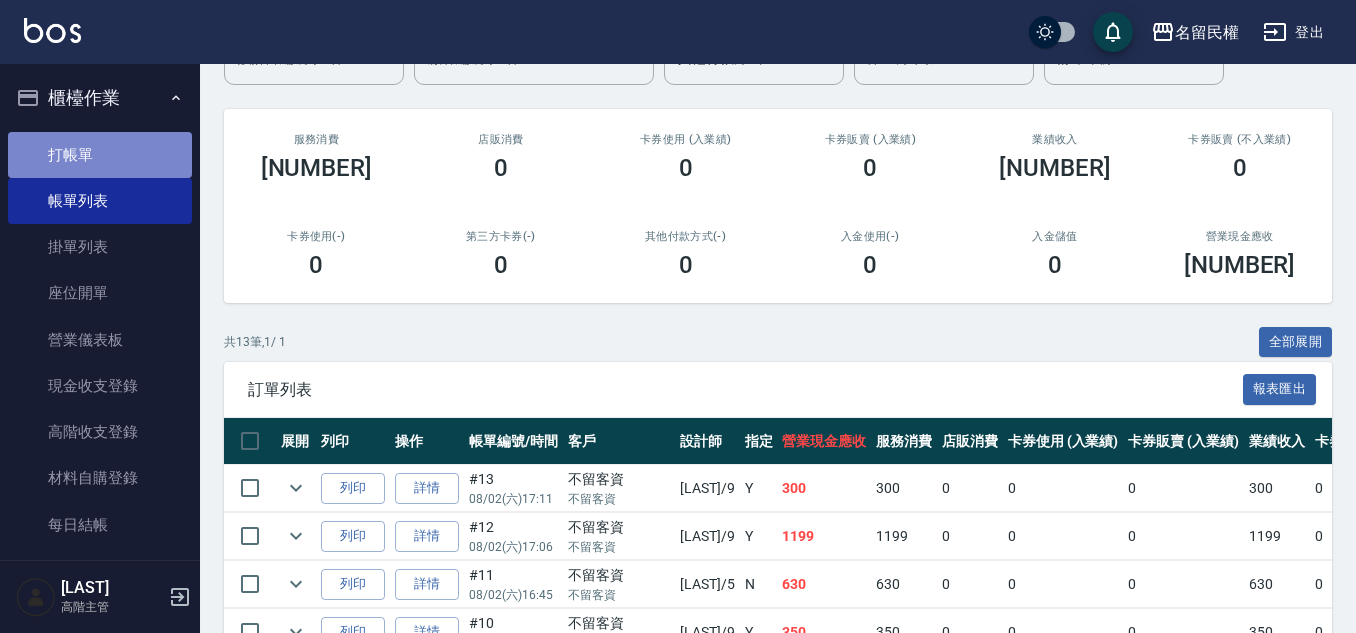 drag, startPoint x: 102, startPoint y: 147, endPoint x: 108, endPoint y: 156, distance: 10.816654 